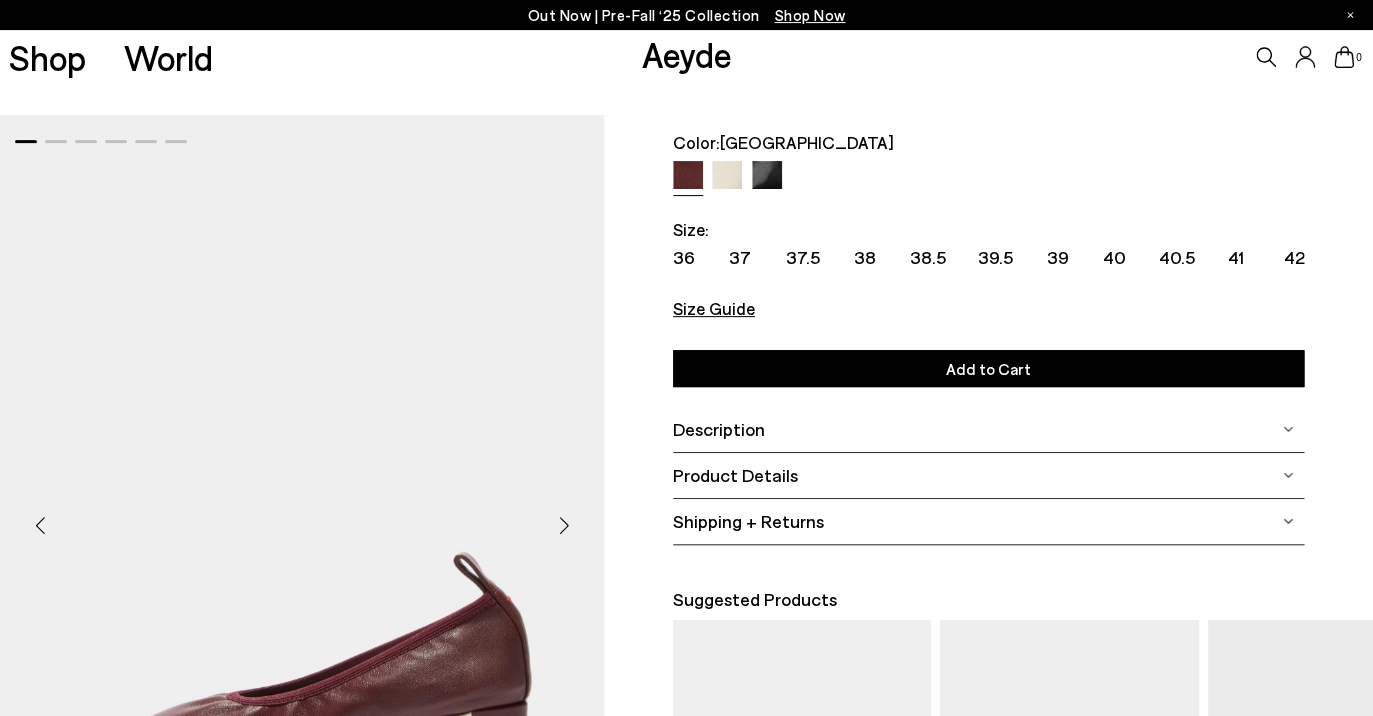 scroll, scrollTop: 84, scrollLeft: 0, axis: vertical 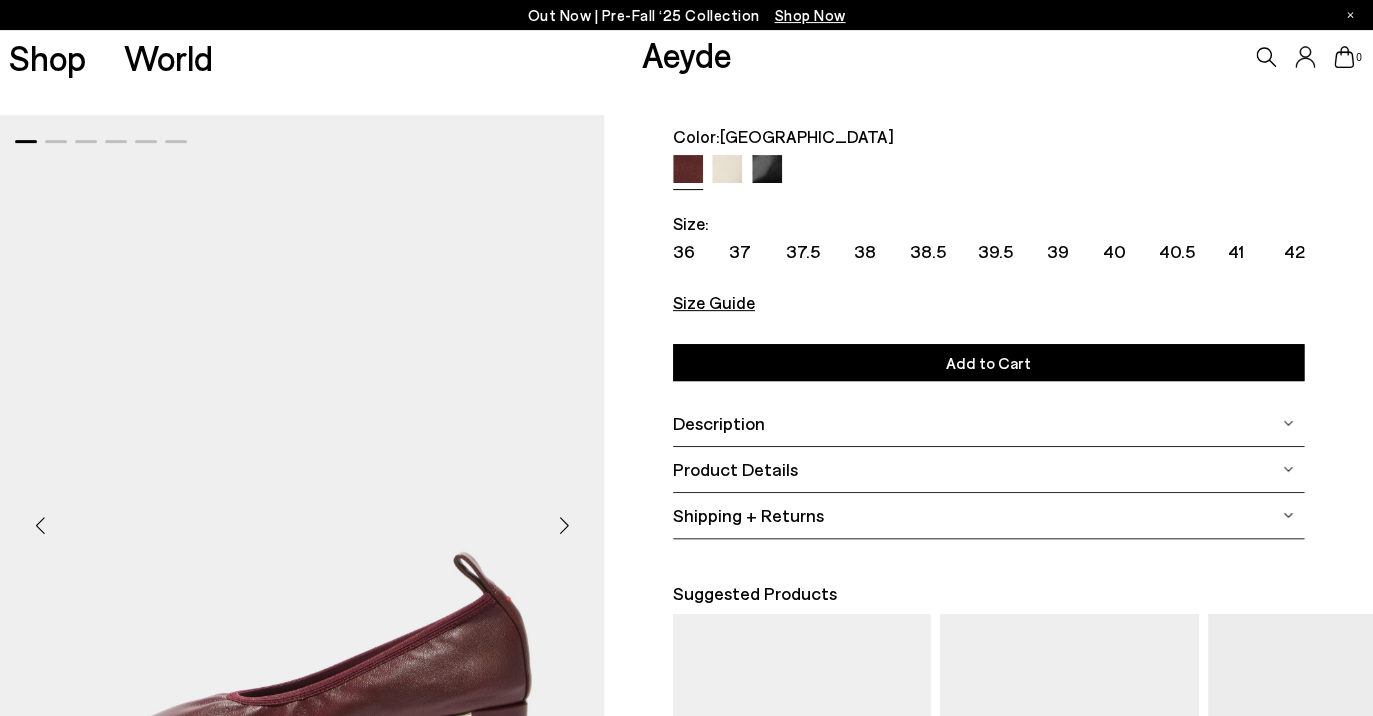 click at bounding box center [564, 526] 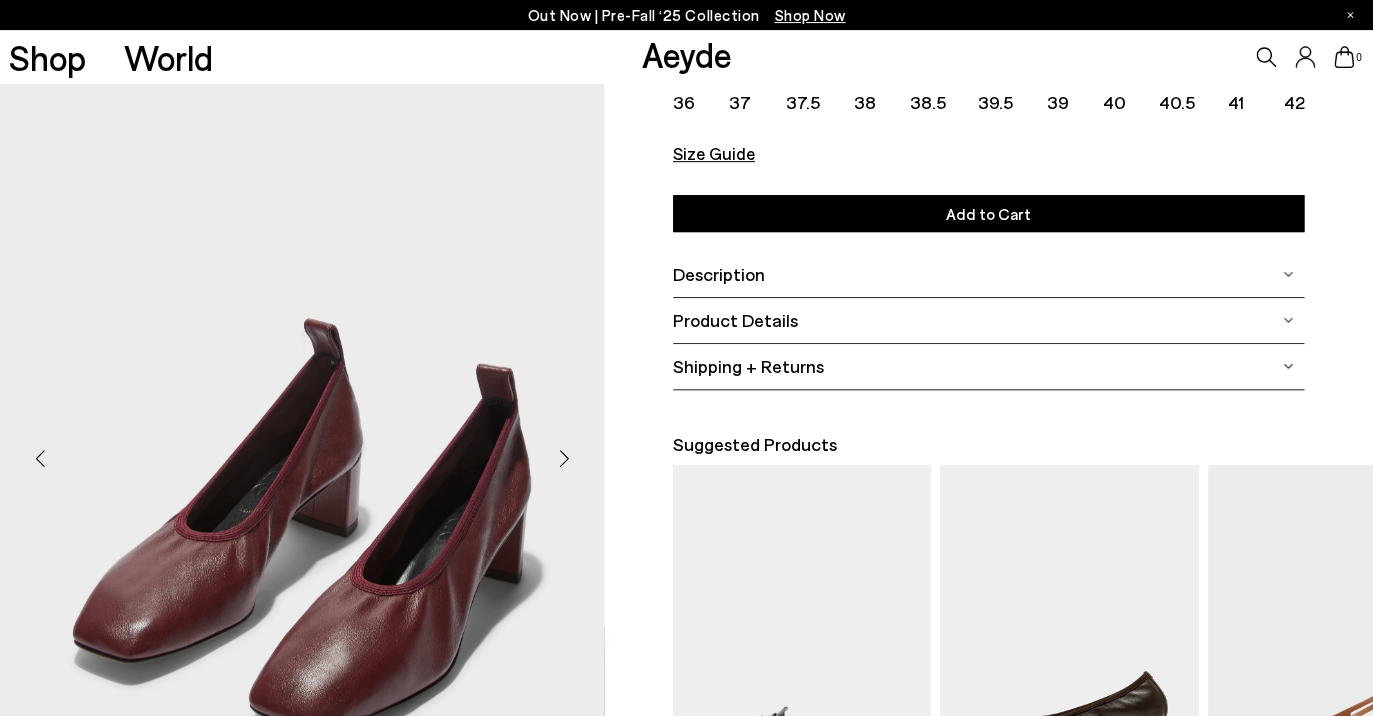 scroll, scrollTop: 236, scrollLeft: 0, axis: vertical 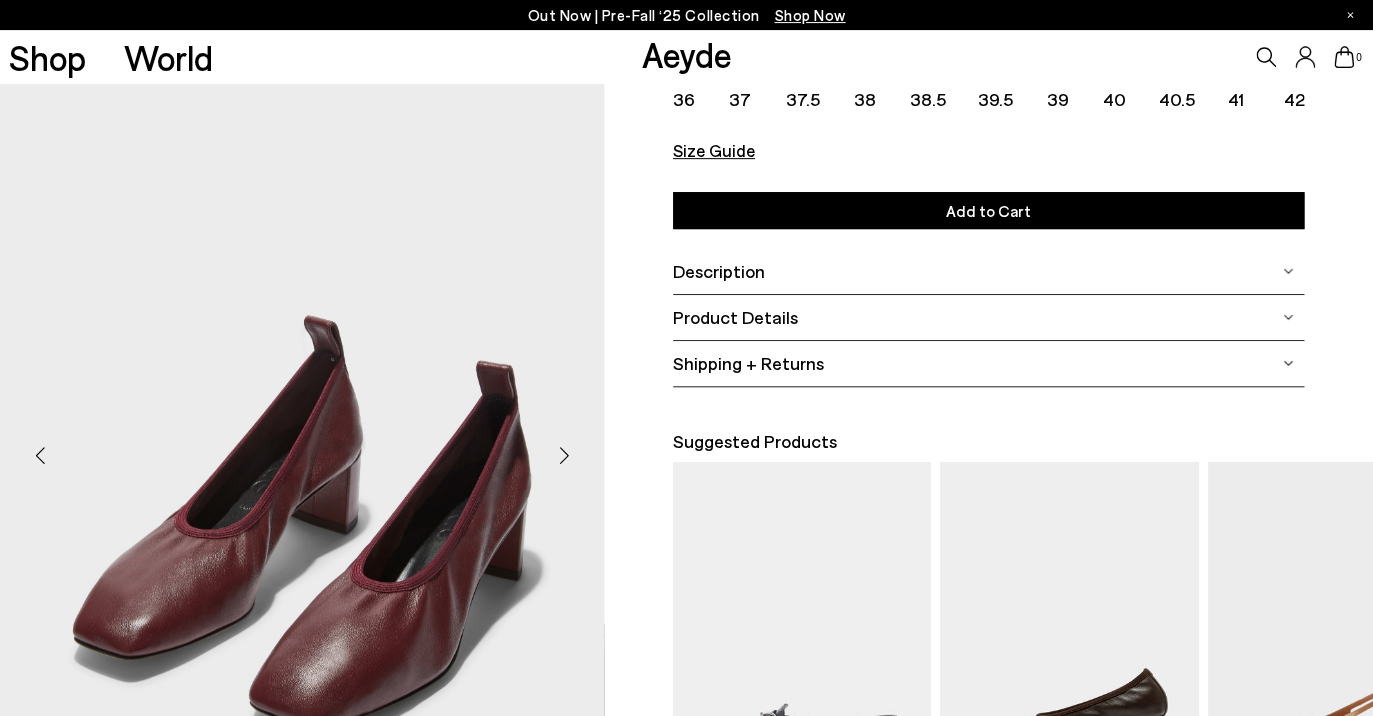 click at bounding box center [564, 456] 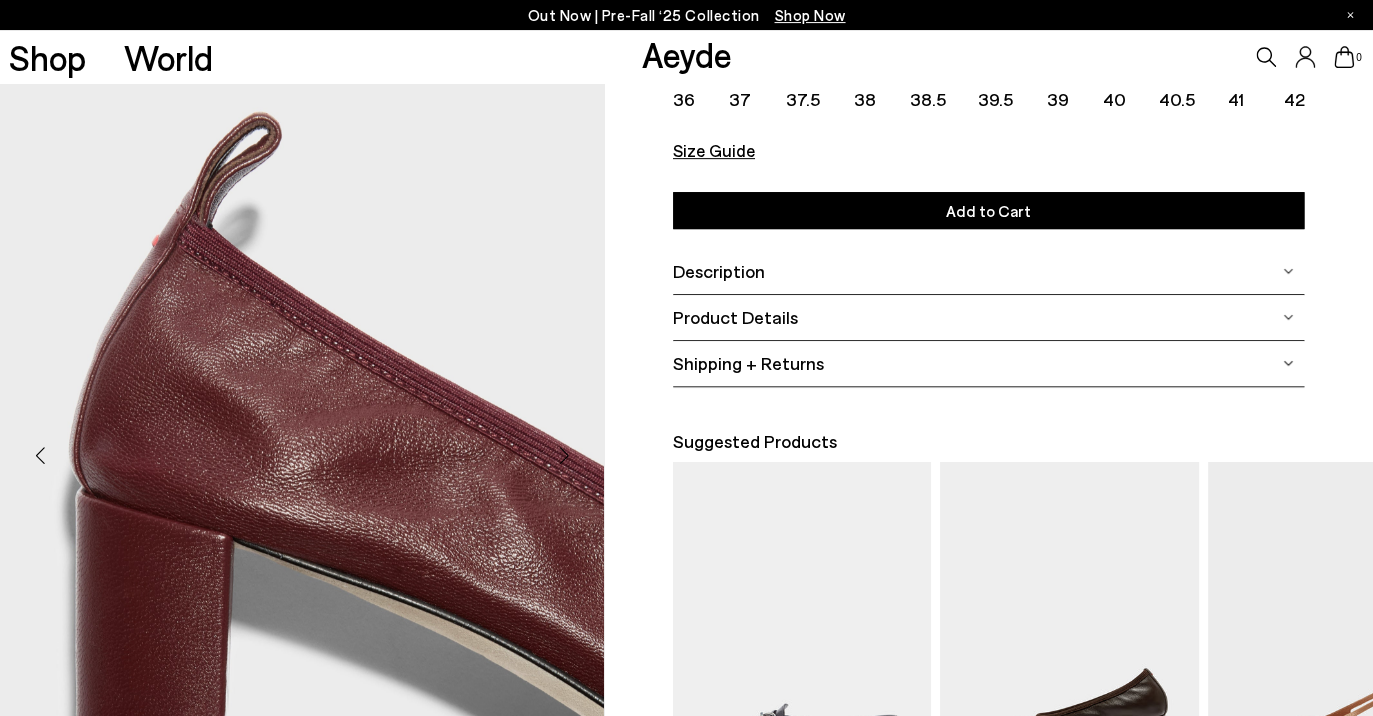 click at bounding box center [564, 456] 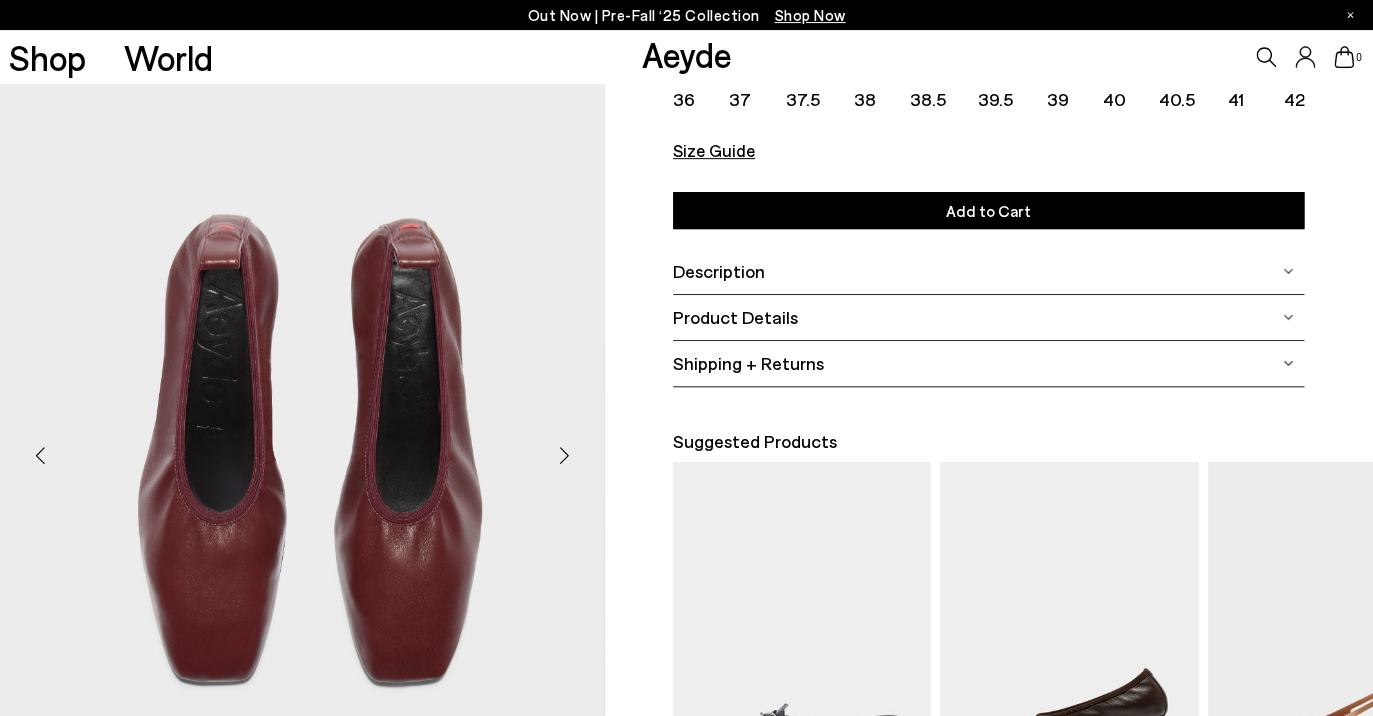 click at bounding box center (564, 456) 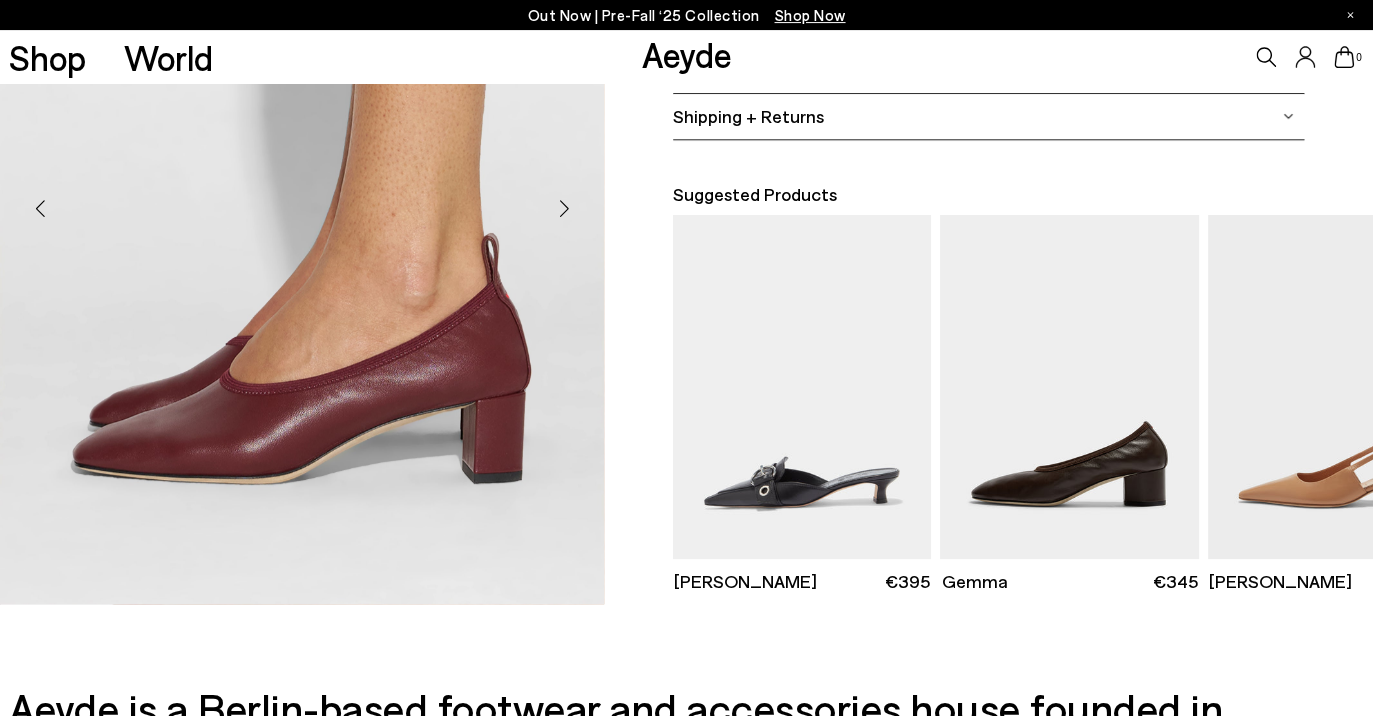 scroll, scrollTop: 481, scrollLeft: 0, axis: vertical 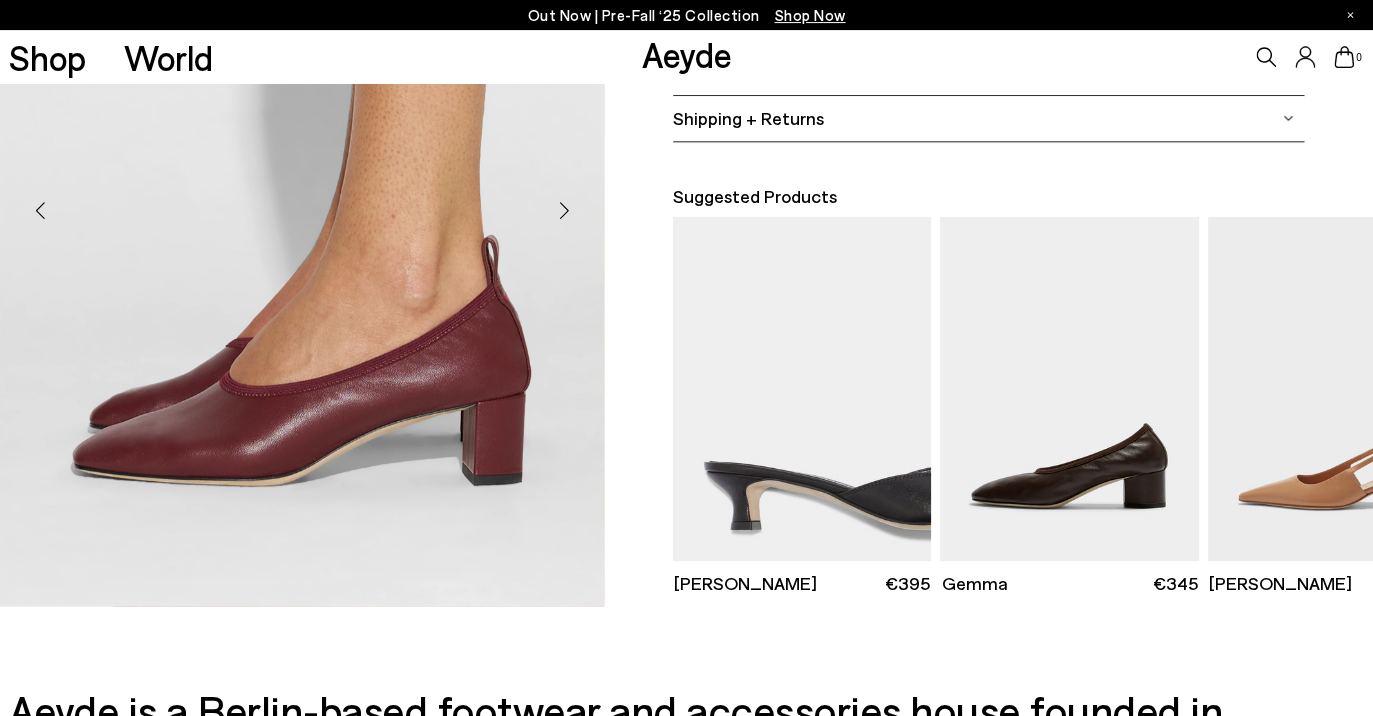 click at bounding box center (802, 389) 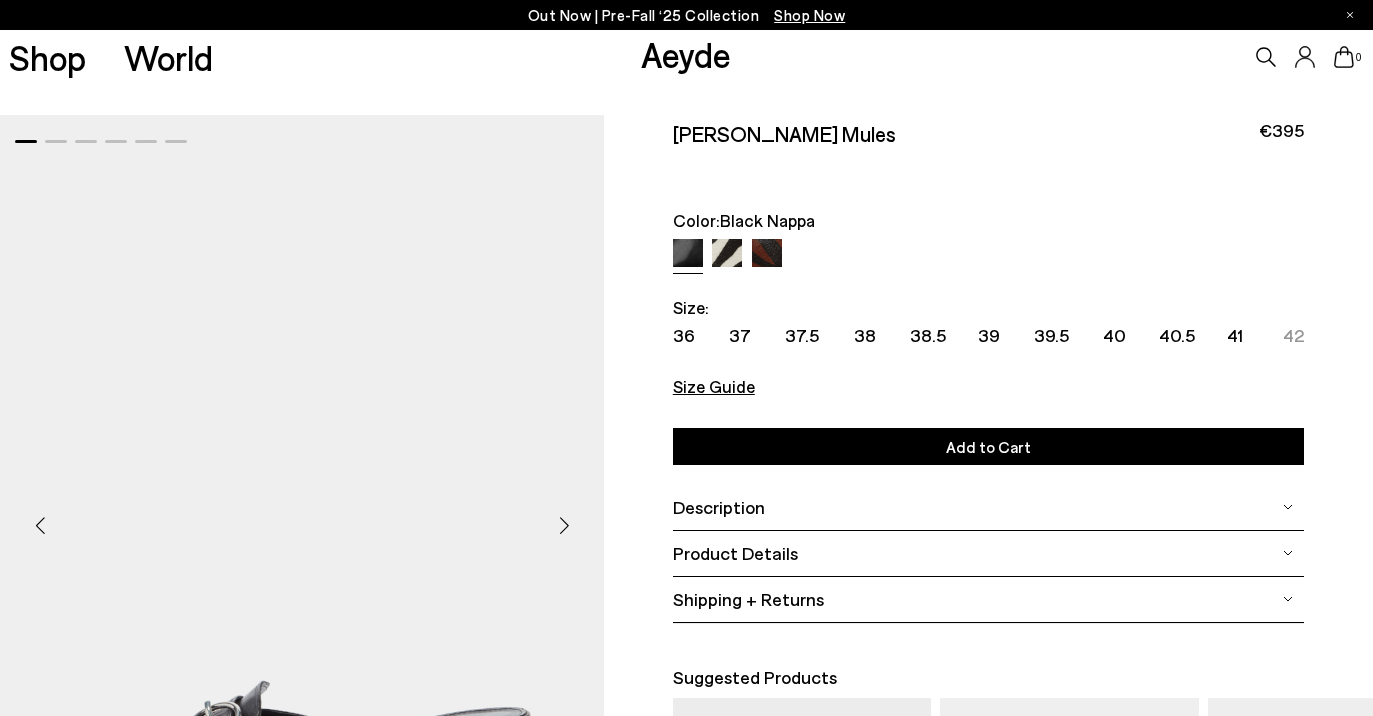 scroll, scrollTop: 346, scrollLeft: 0, axis: vertical 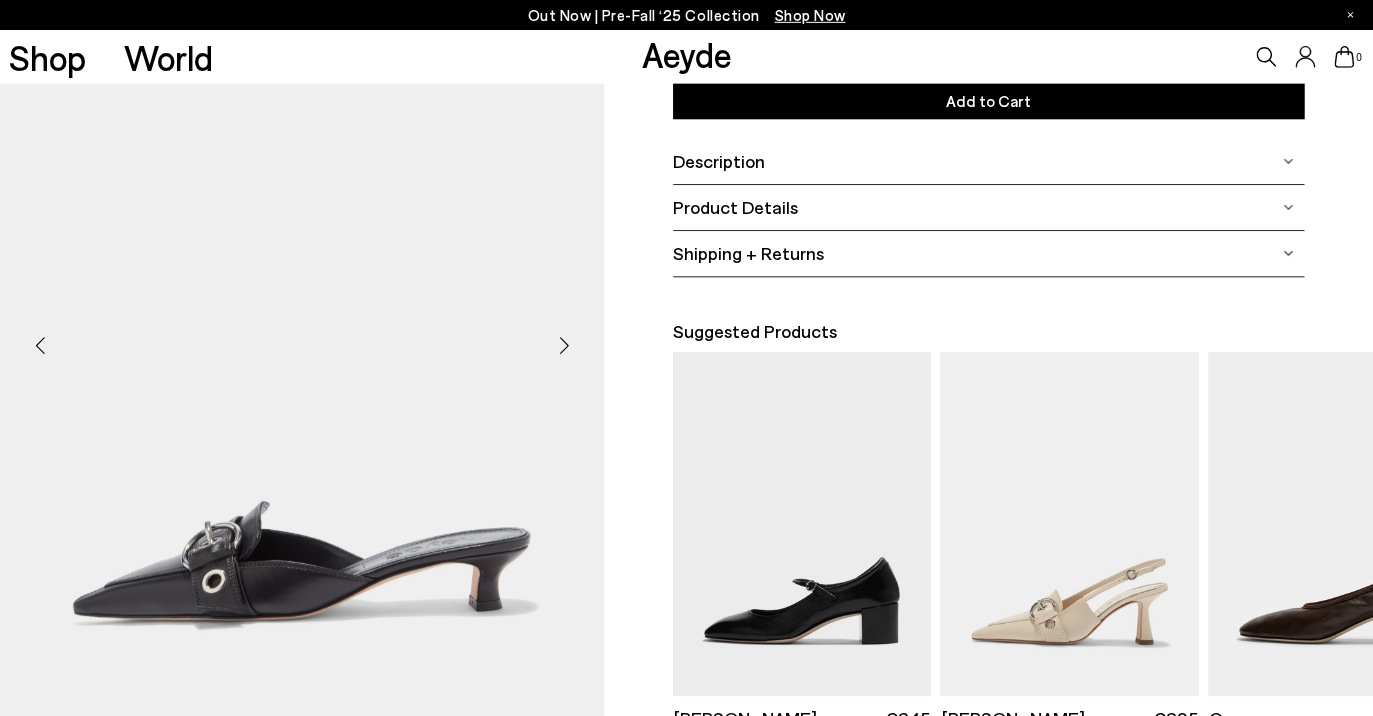 click at bounding box center [564, 346] 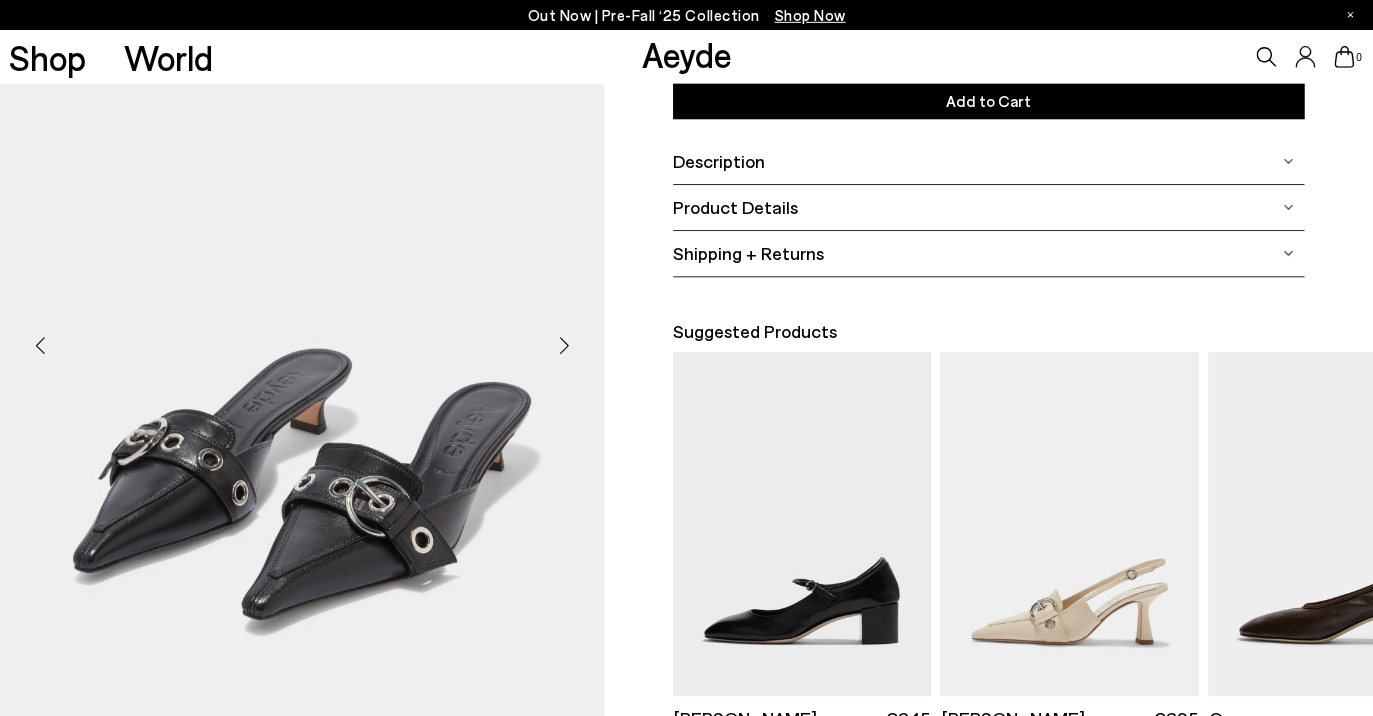 click at bounding box center [564, 346] 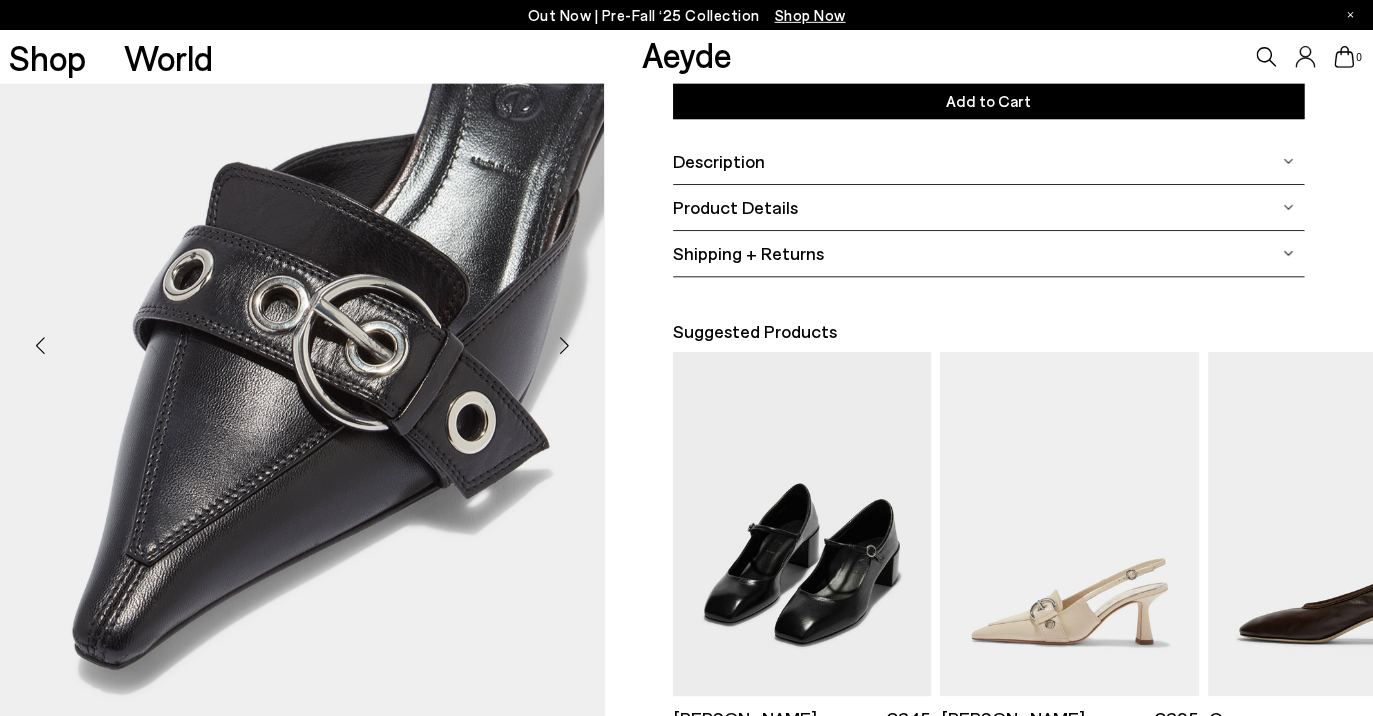 click at bounding box center [802, 524] 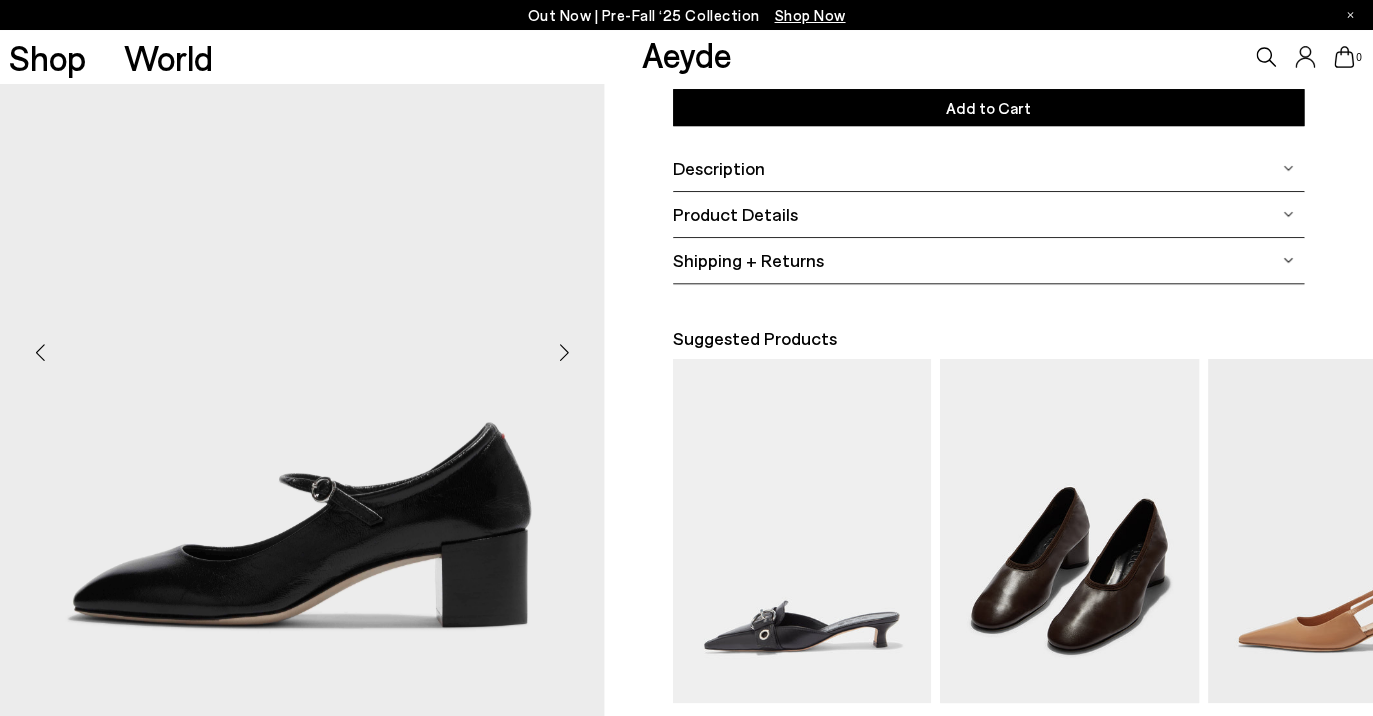 scroll, scrollTop: 342, scrollLeft: 0, axis: vertical 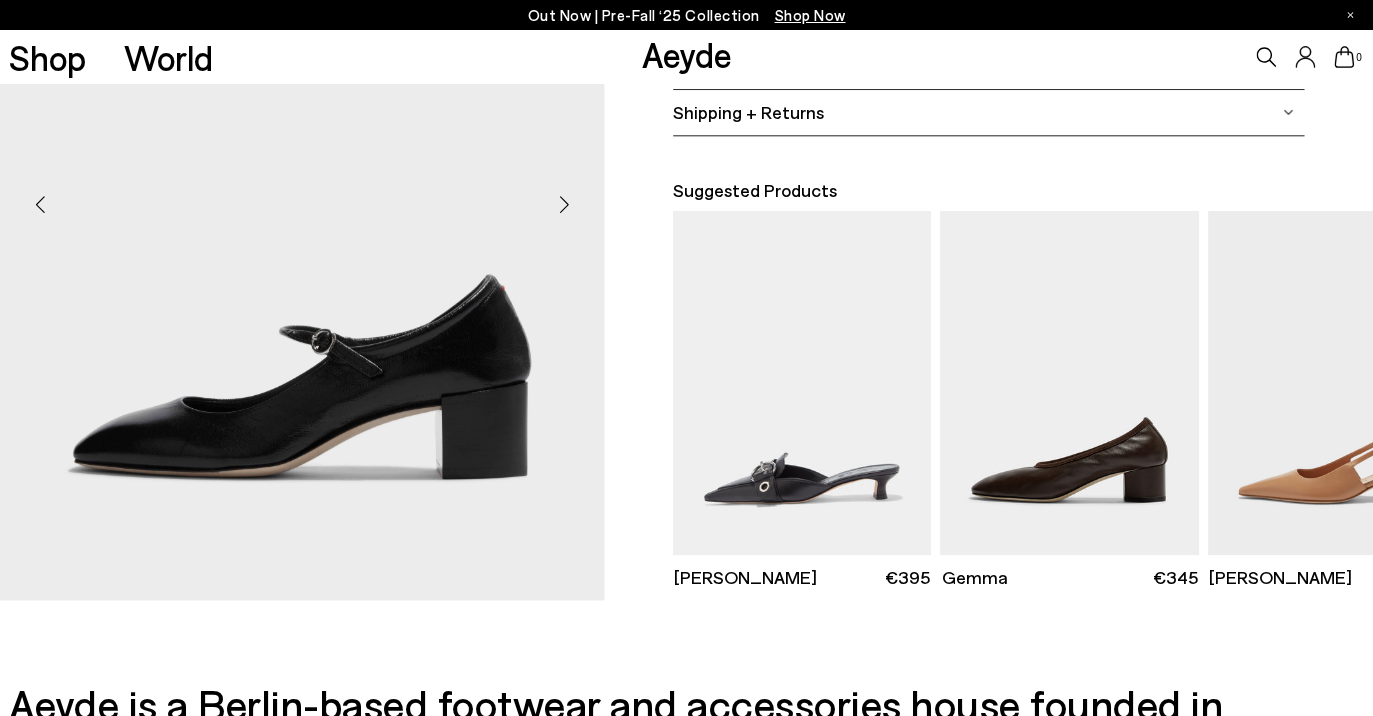 click at bounding box center (302, 196) 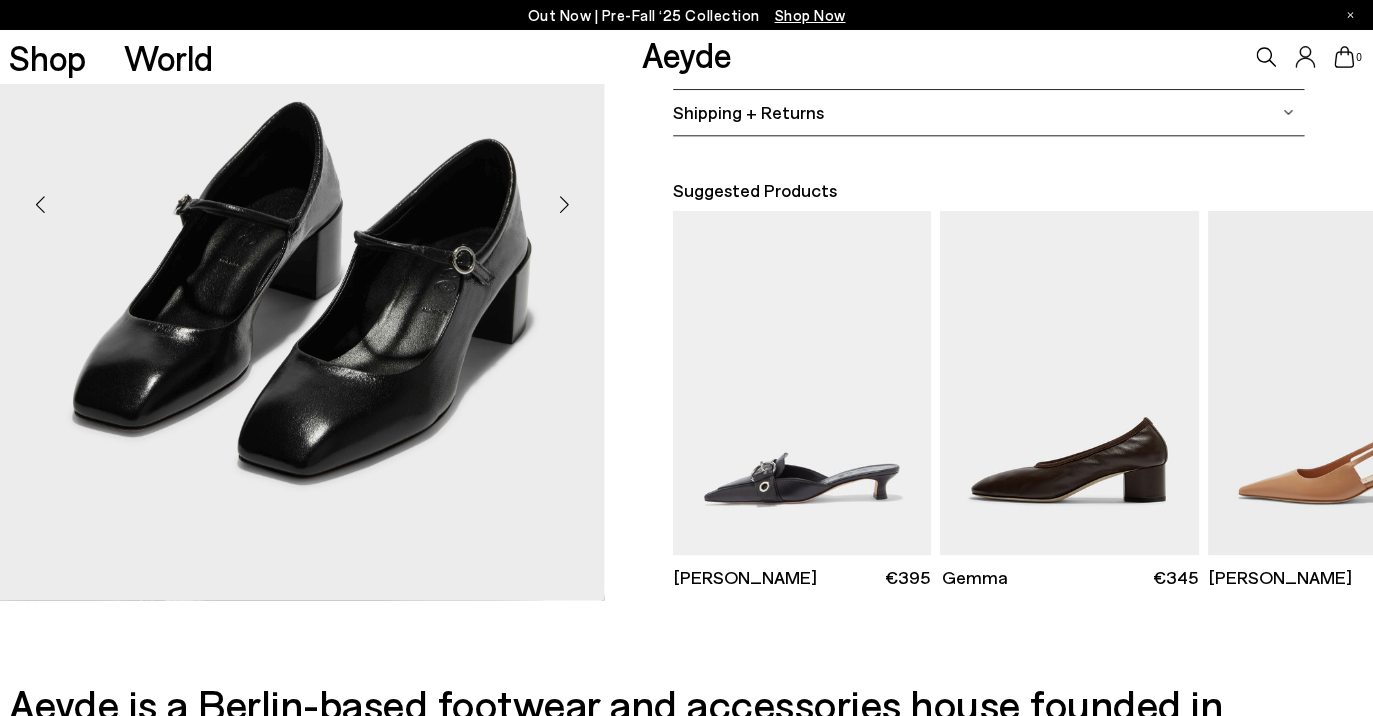 click at bounding box center (564, 205) 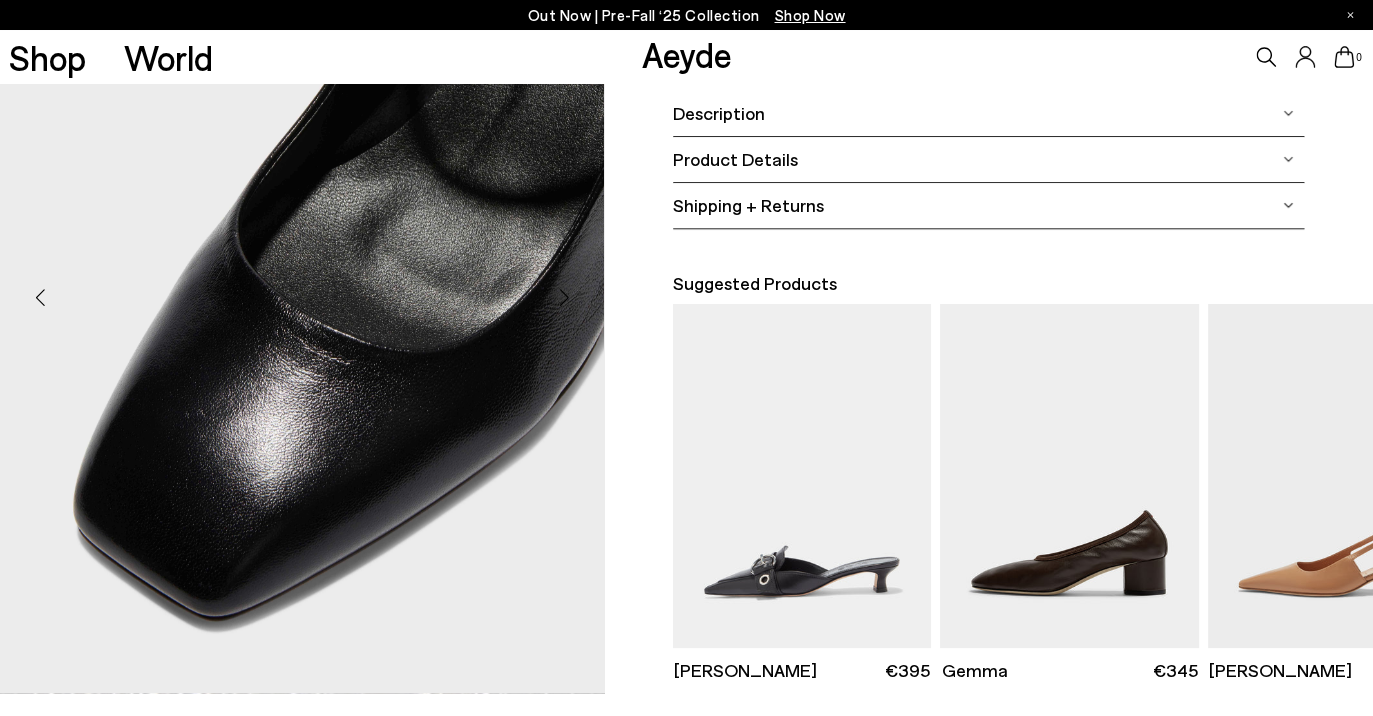 scroll, scrollTop: 397, scrollLeft: 0, axis: vertical 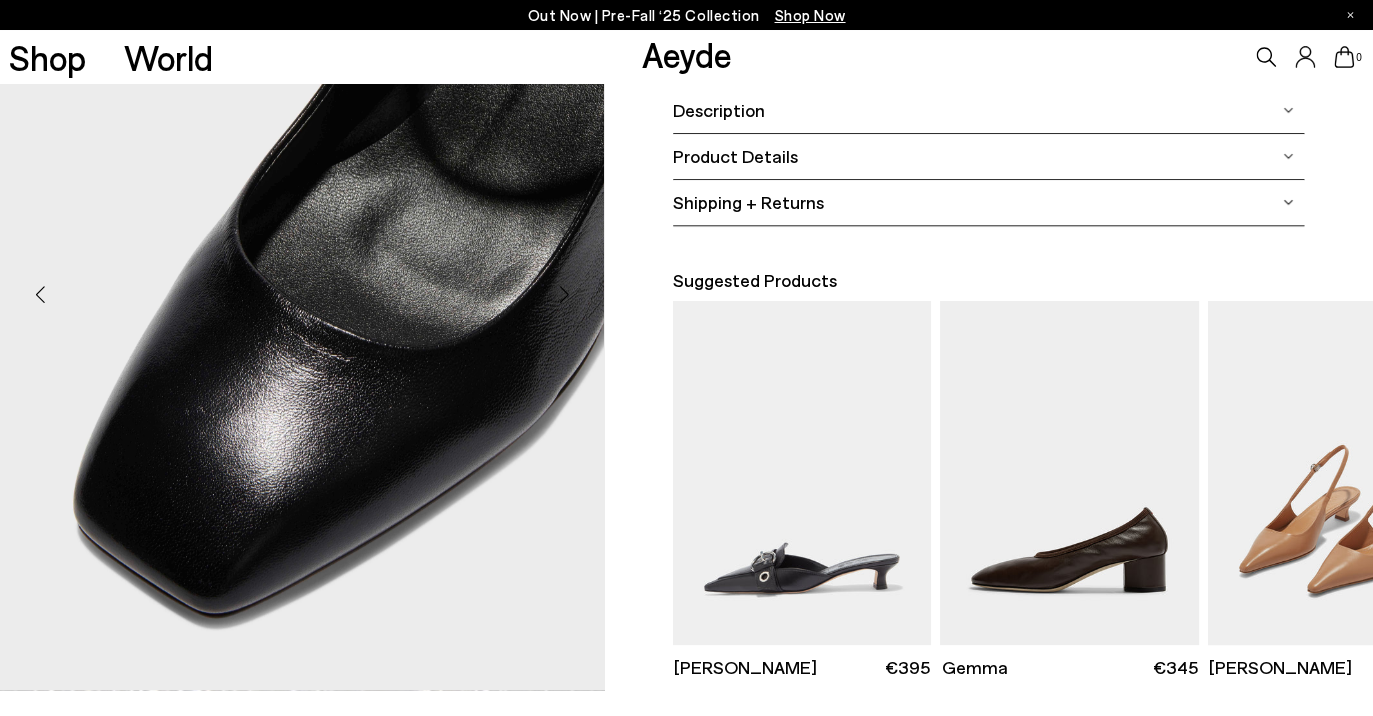 click at bounding box center (1337, 473) 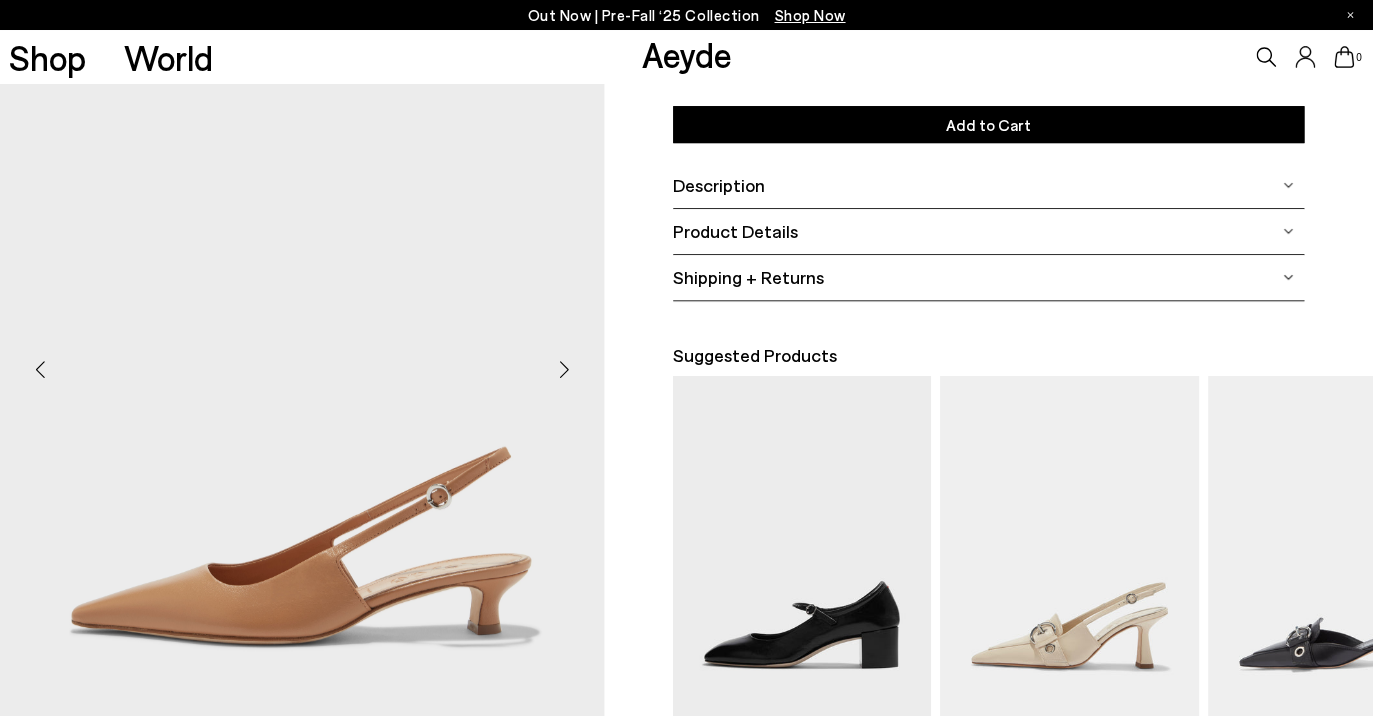 scroll, scrollTop: 332, scrollLeft: 0, axis: vertical 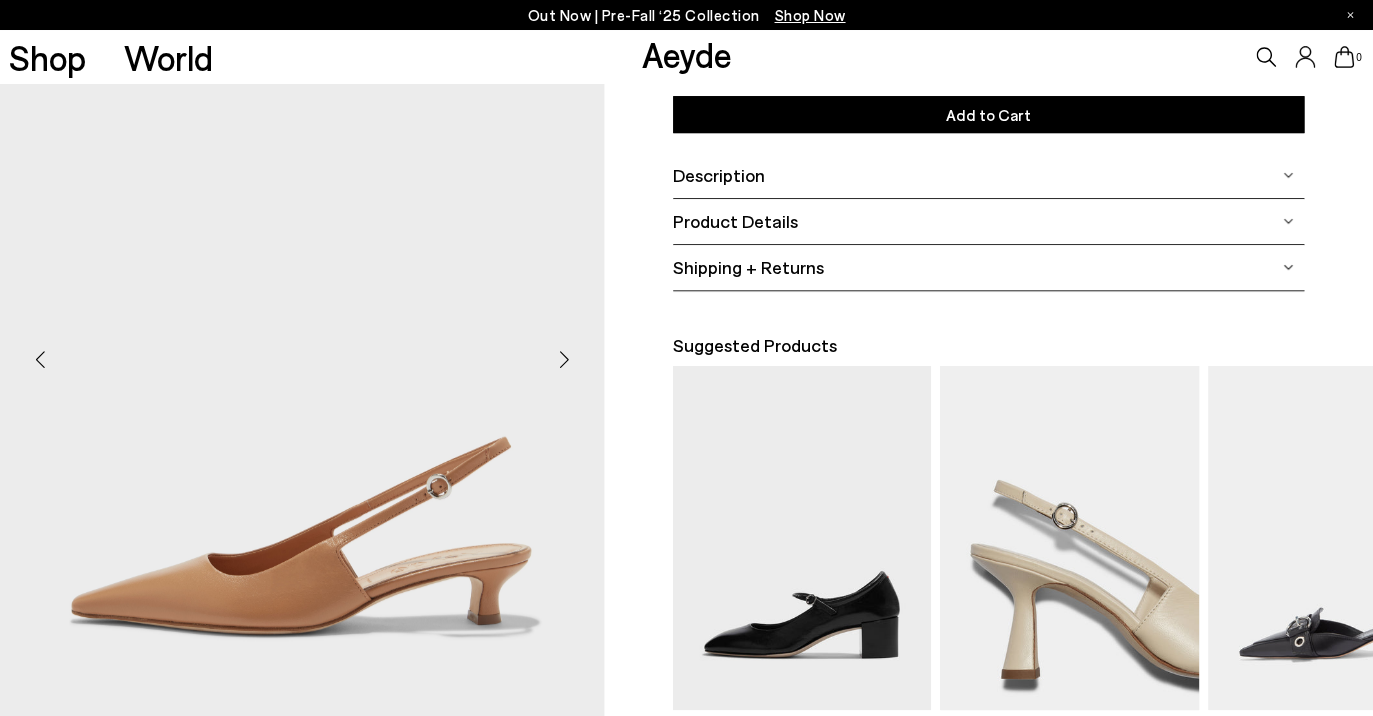 click at bounding box center (1069, 538) 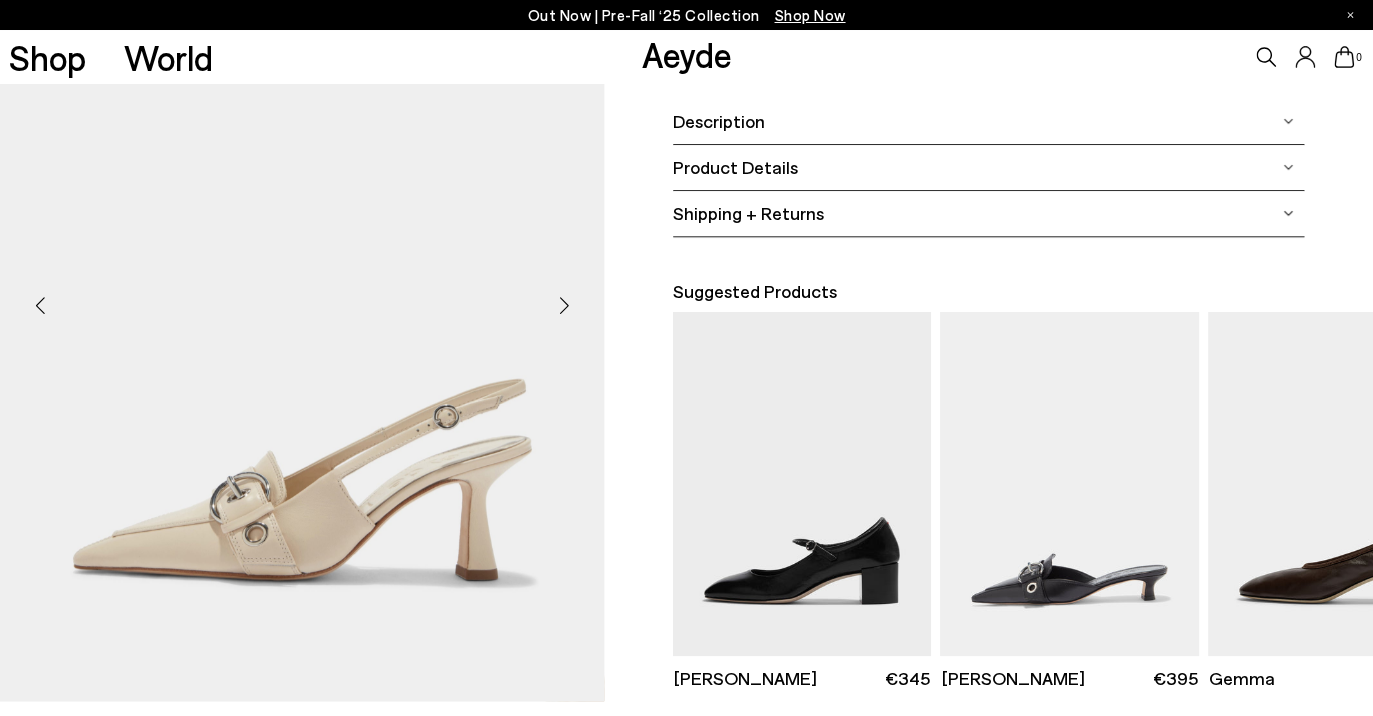 scroll, scrollTop: 438, scrollLeft: 0, axis: vertical 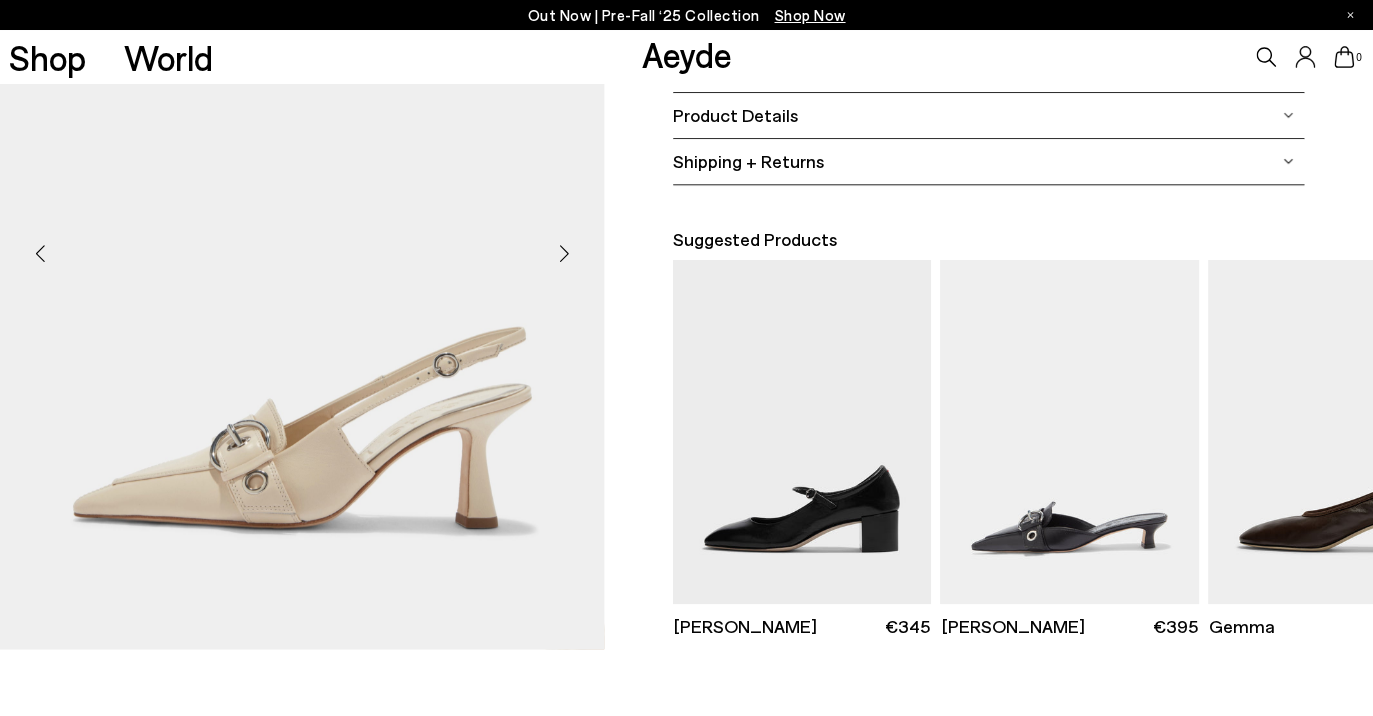 click at bounding box center (564, 254) 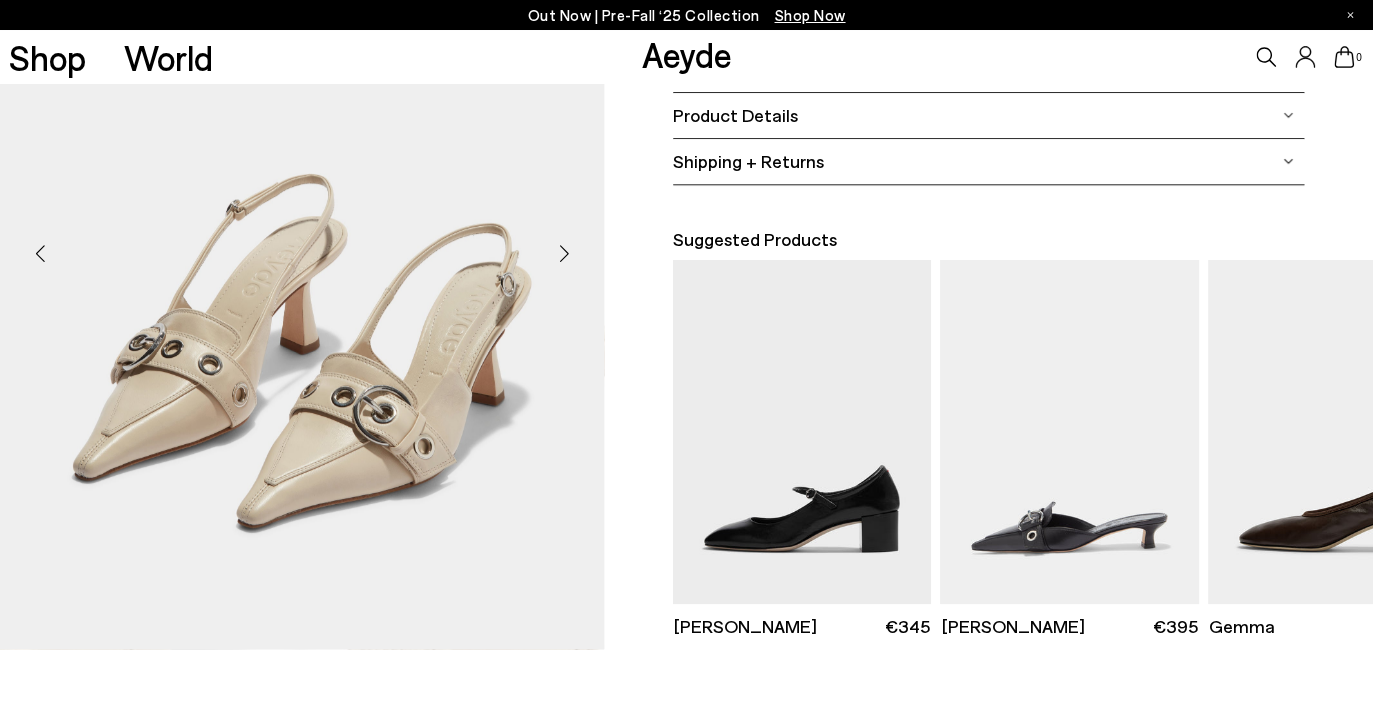 click at bounding box center (564, 254) 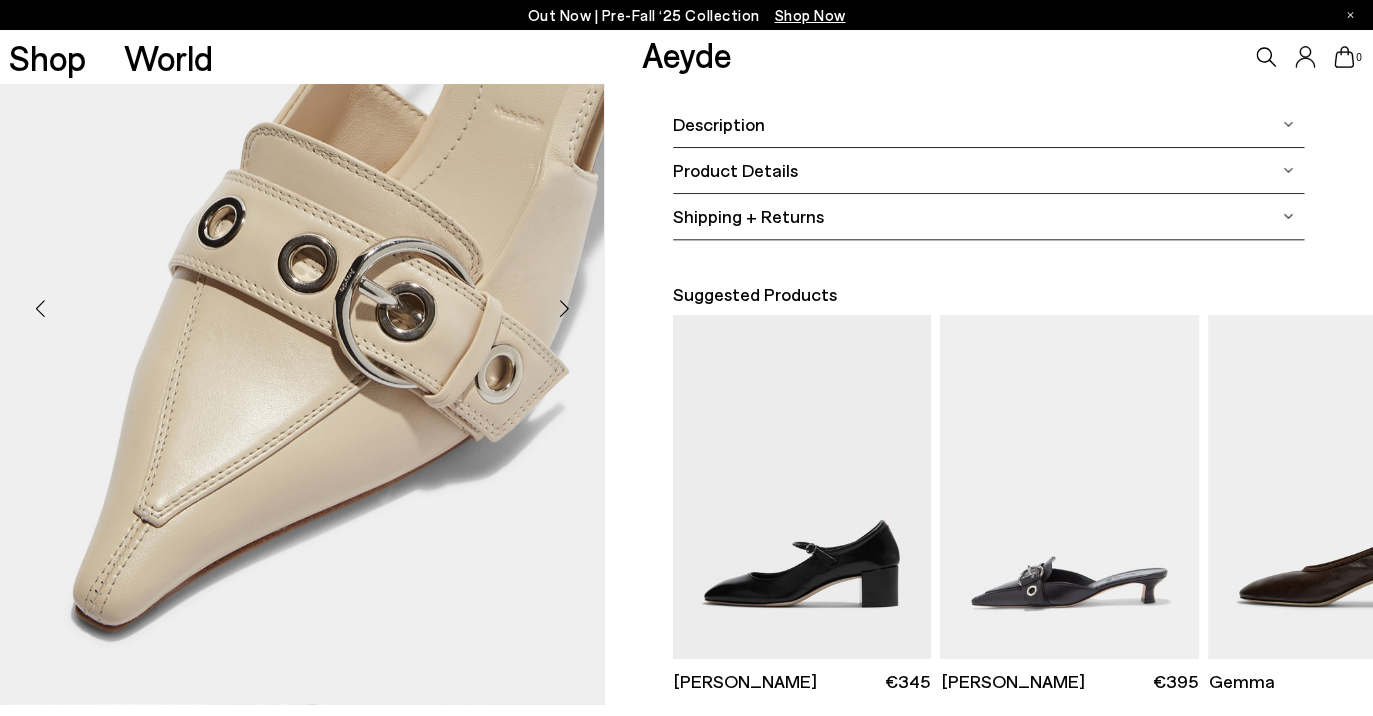 scroll, scrollTop: 380, scrollLeft: 0, axis: vertical 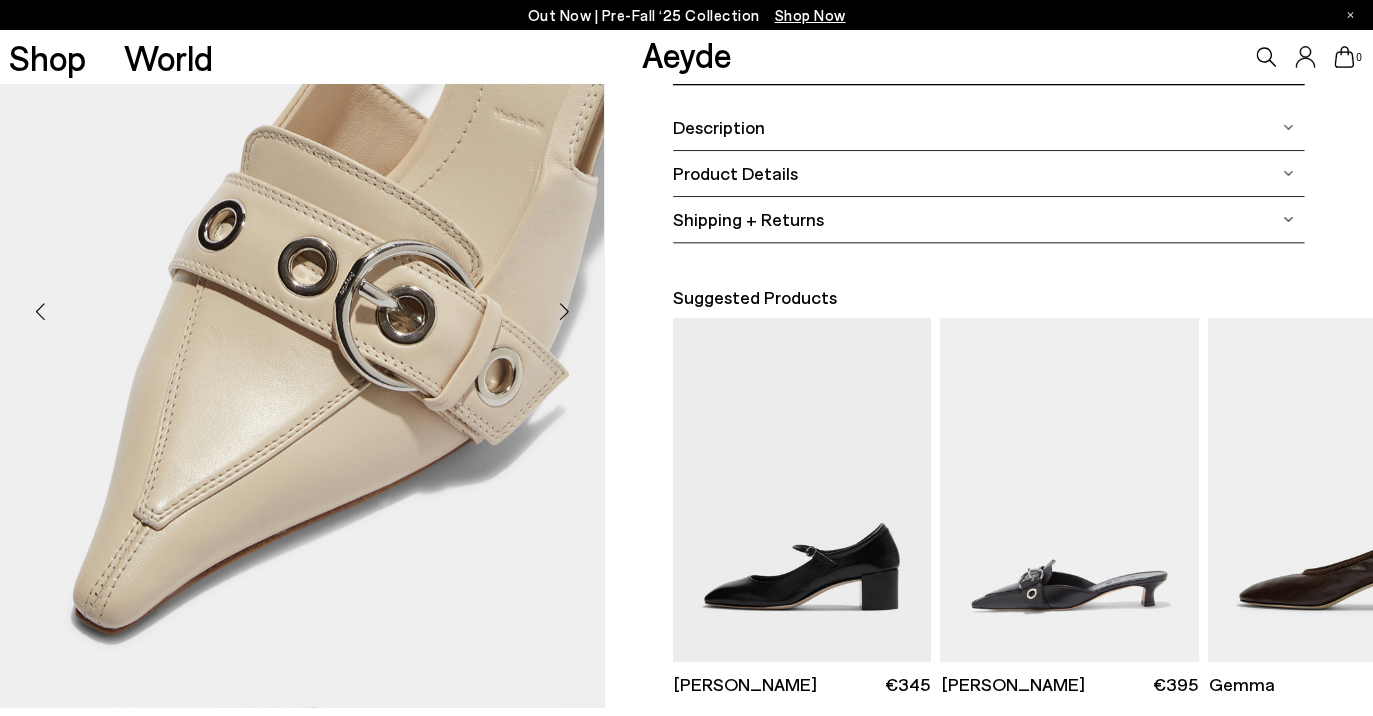 click at bounding box center [564, 312] 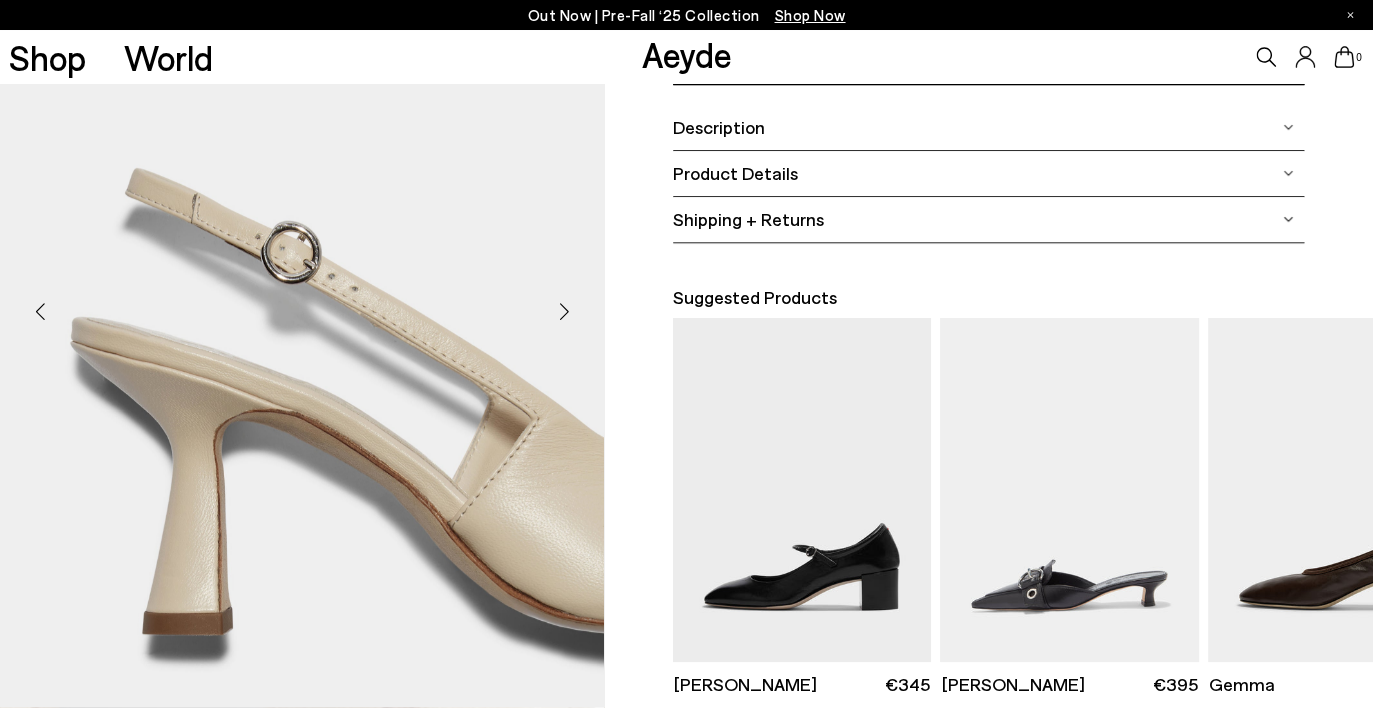 click at bounding box center [564, 312] 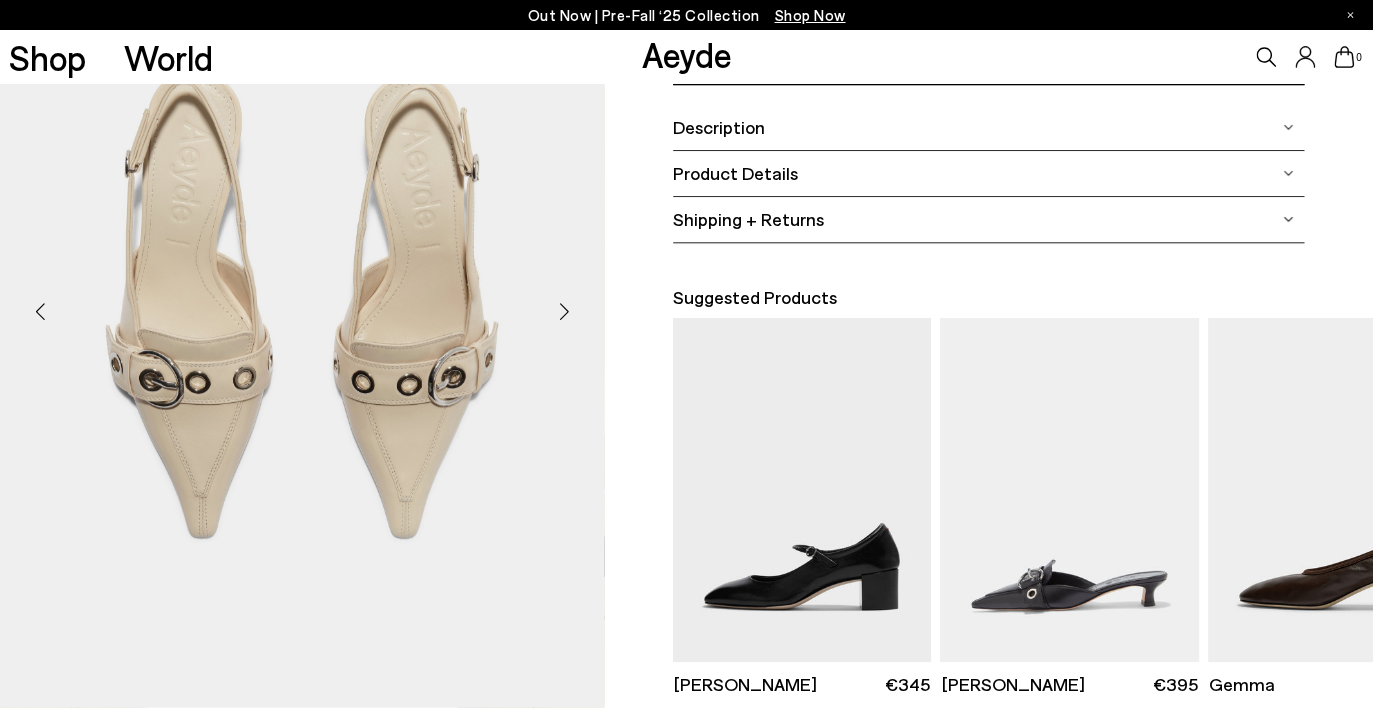 click at bounding box center (564, 312) 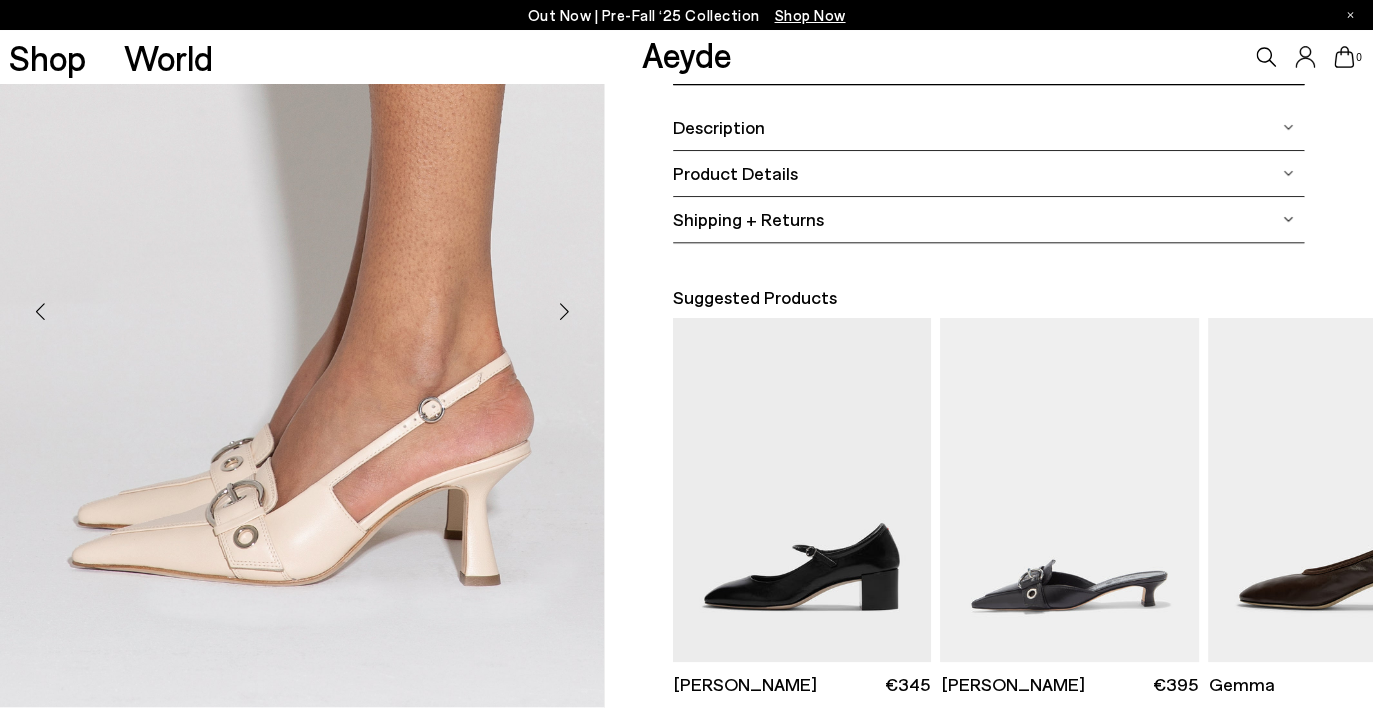 click at bounding box center (564, 312) 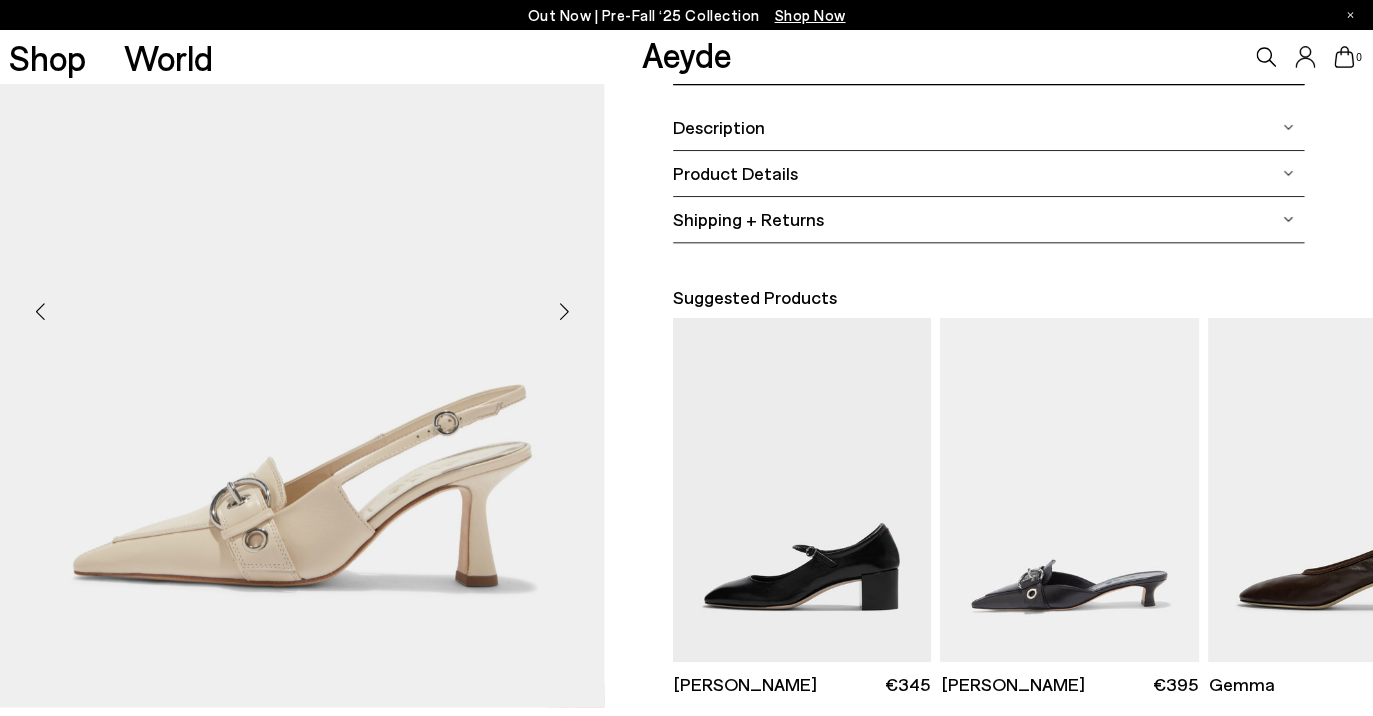 click at bounding box center (564, 312) 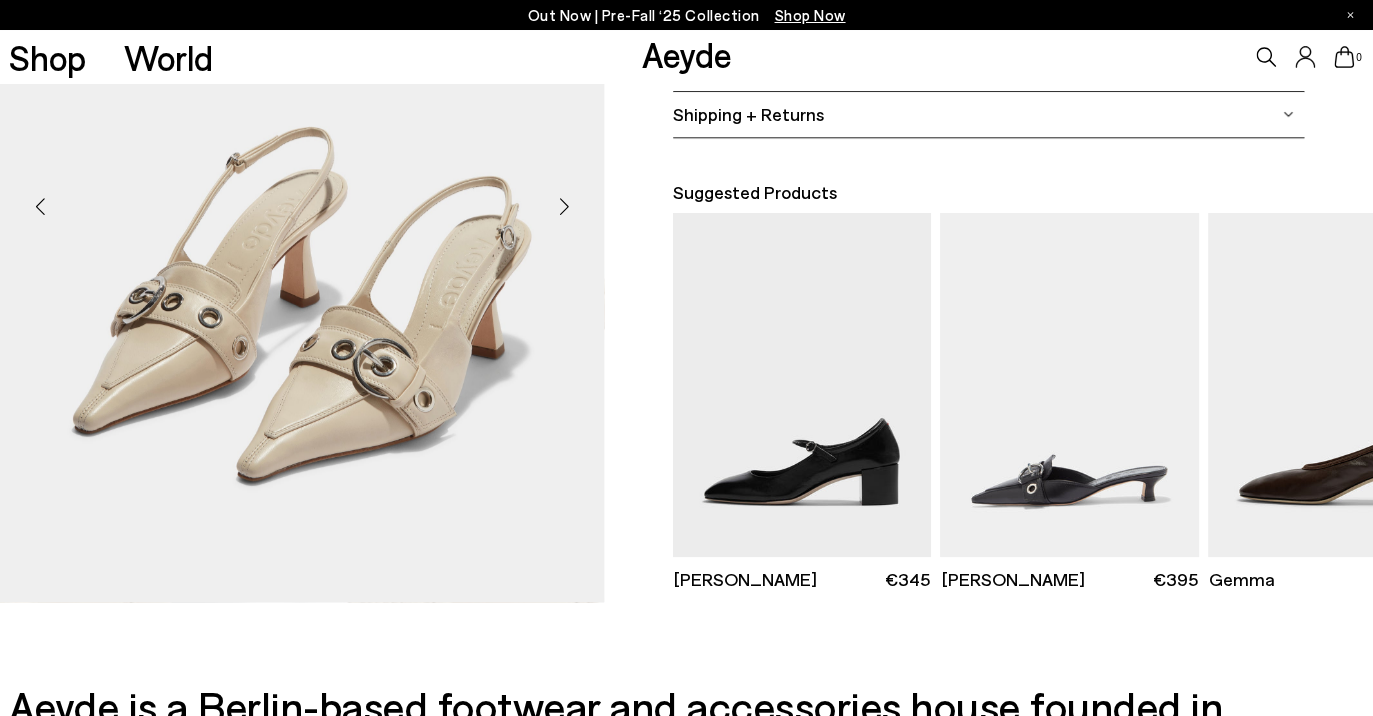 scroll, scrollTop: 497, scrollLeft: 0, axis: vertical 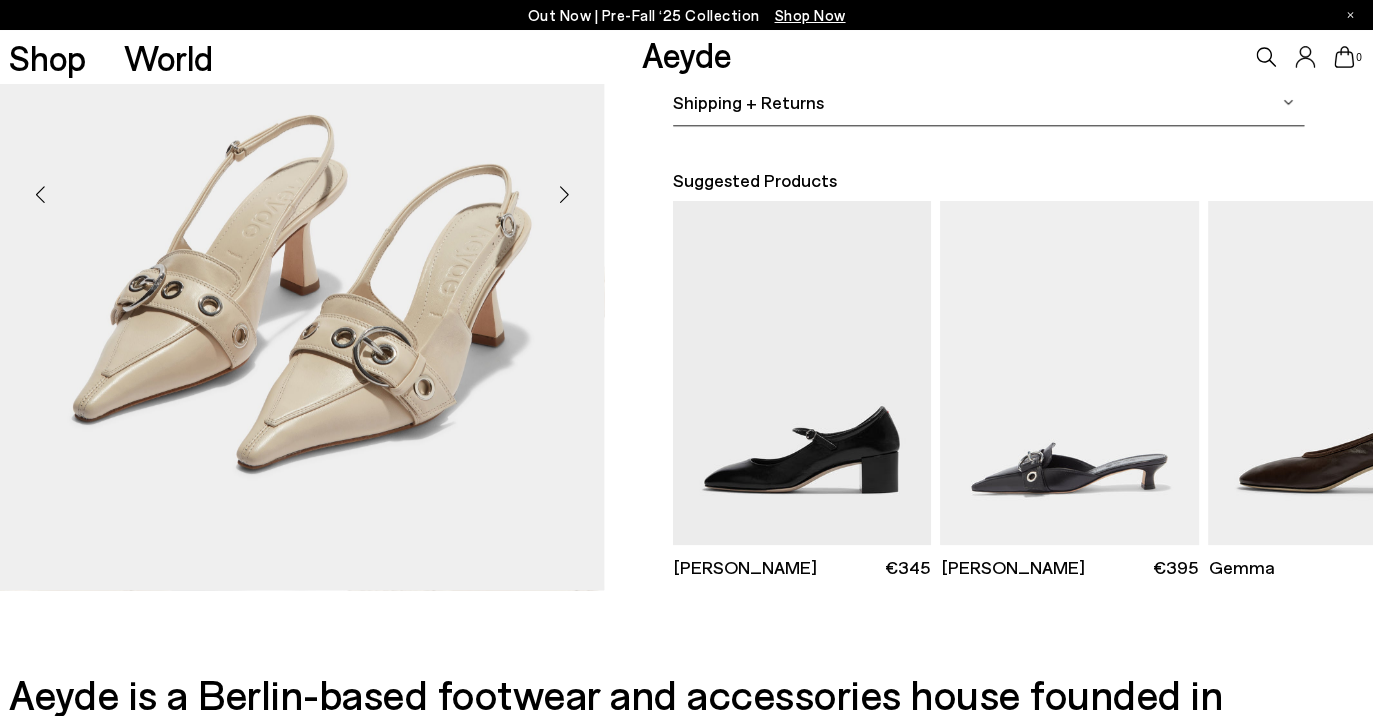 click at bounding box center [302, 186] 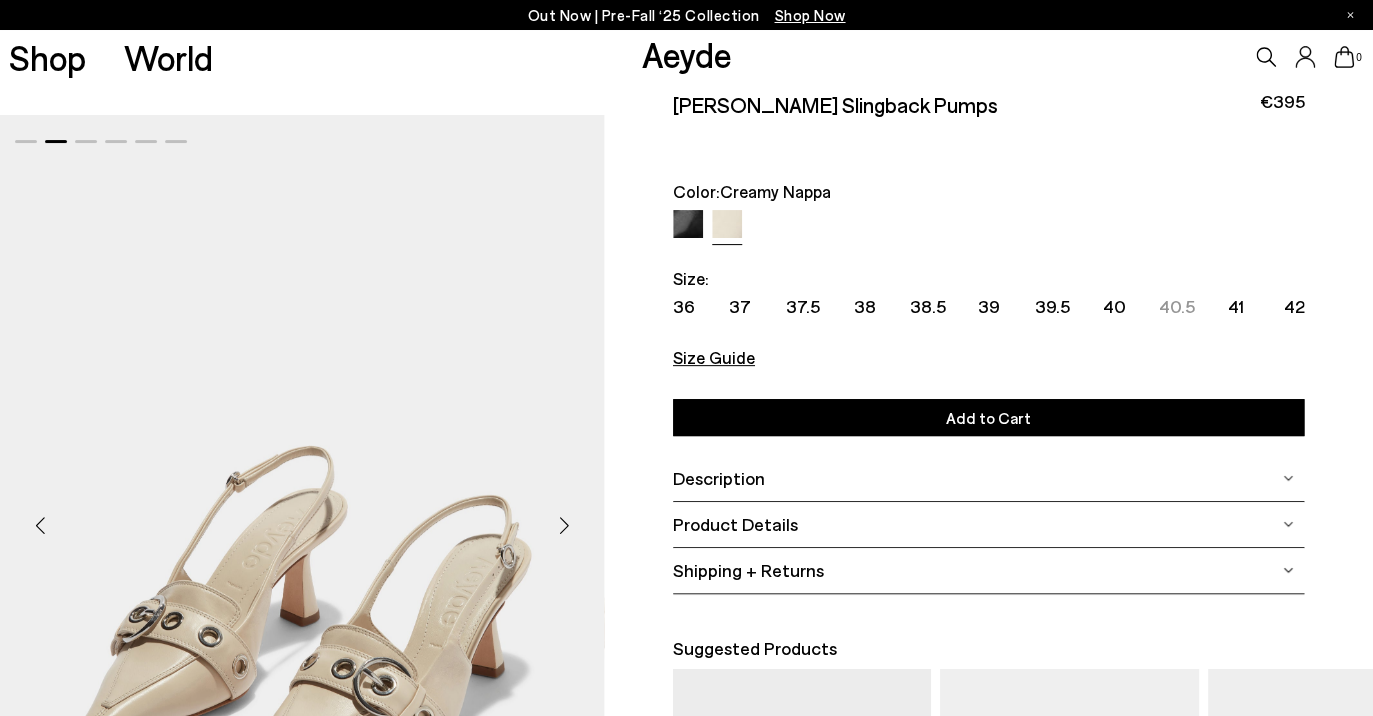 scroll, scrollTop: 0, scrollLeft: 0, axis: both 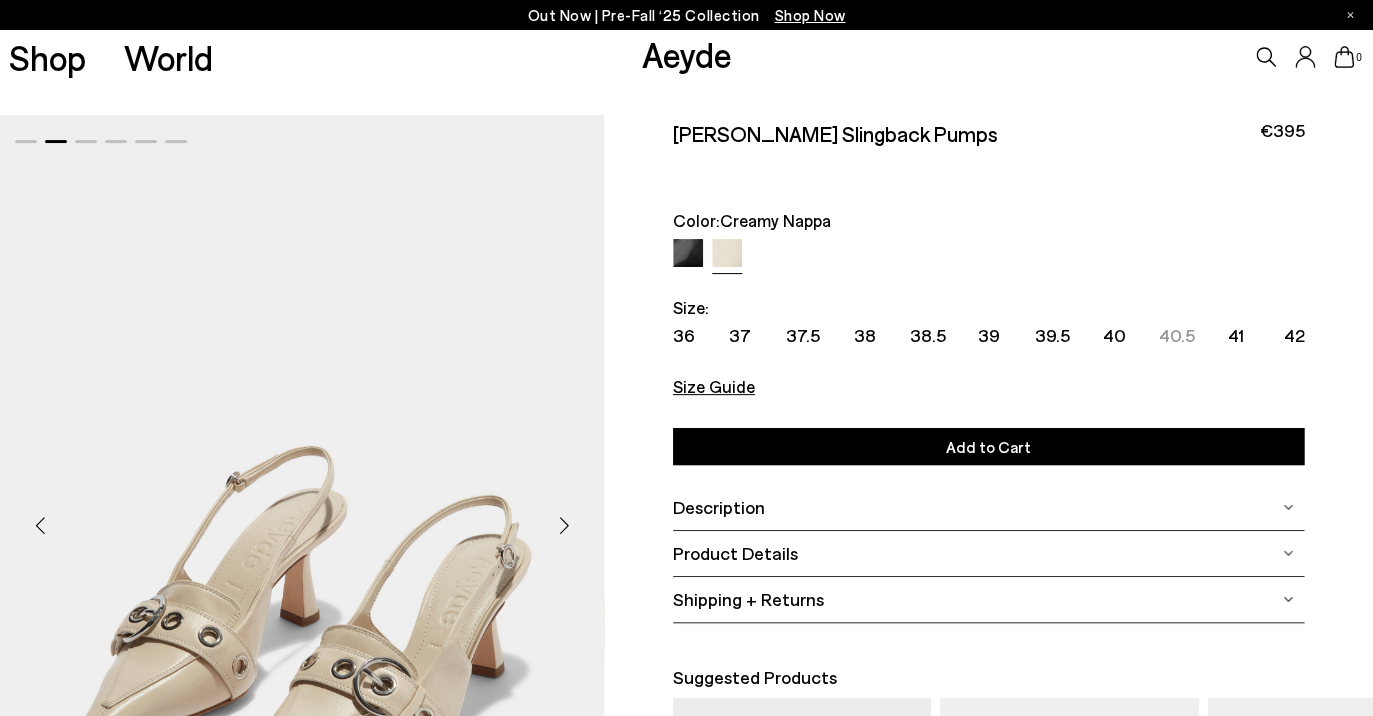 click at bounding box center [688, 254] 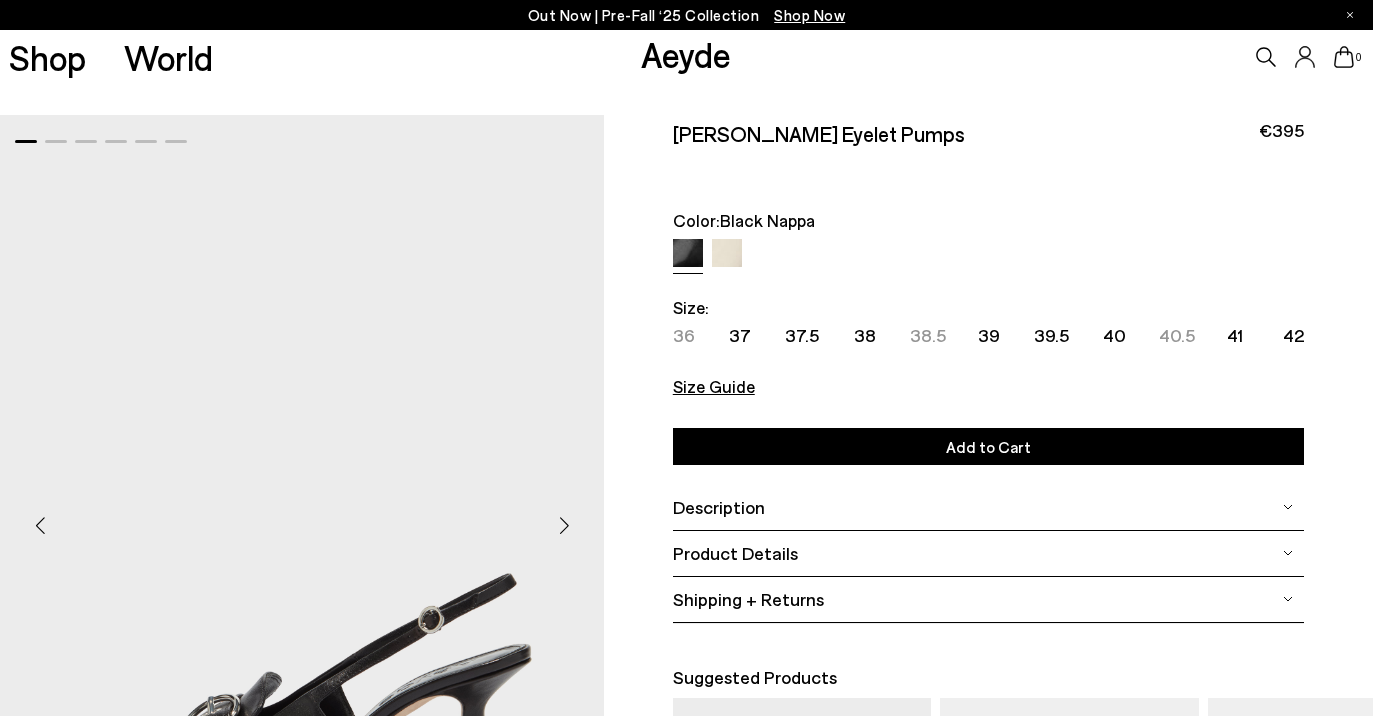 scroll, scrollTop: 453, scrollLeft: 0, axis: vertical 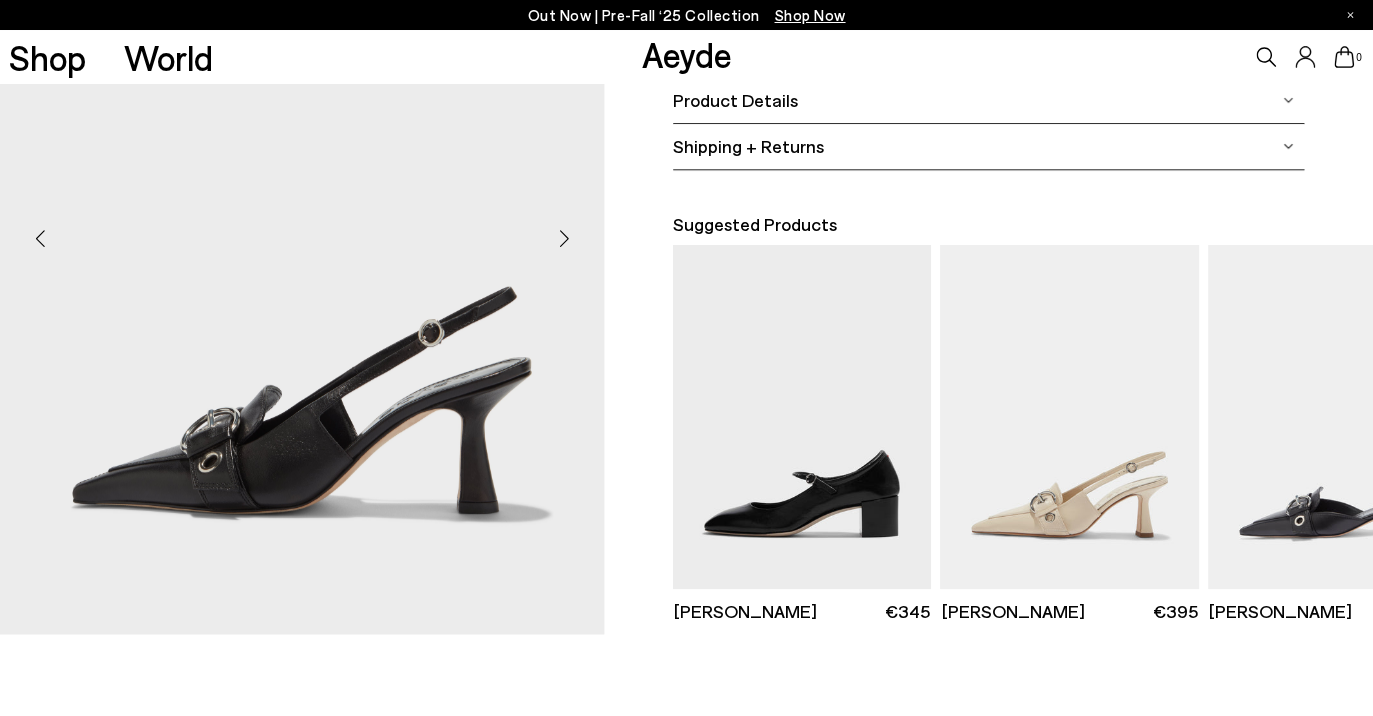 click at bounding box center [564, 239] 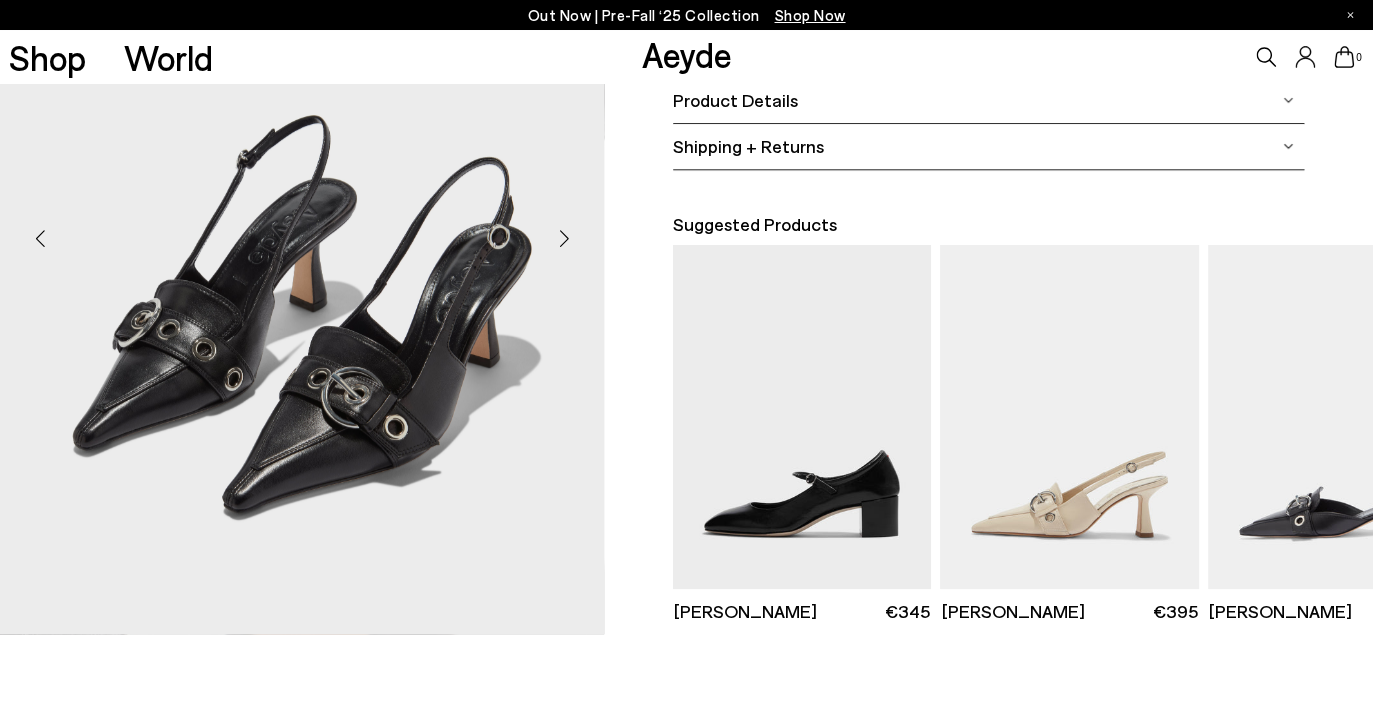 click at bounding box center [564, 239] 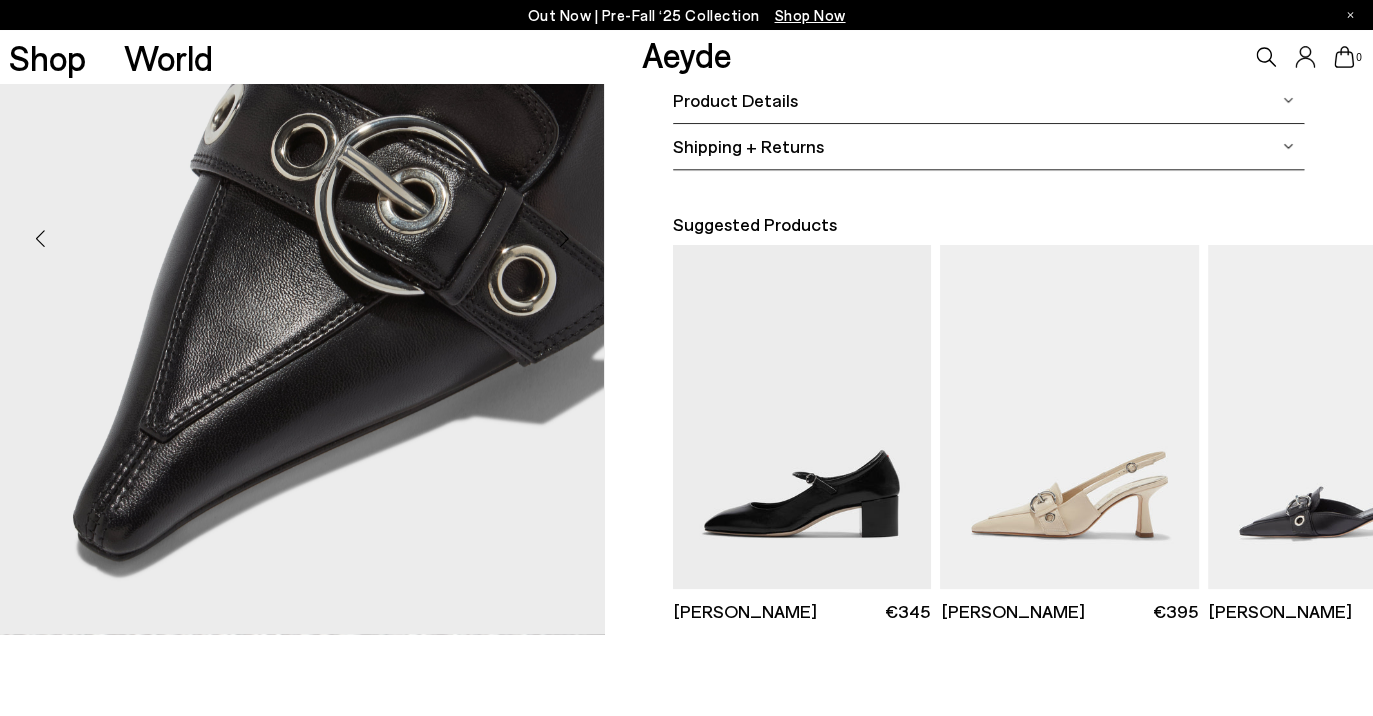 click at bounding box center (564, 239) 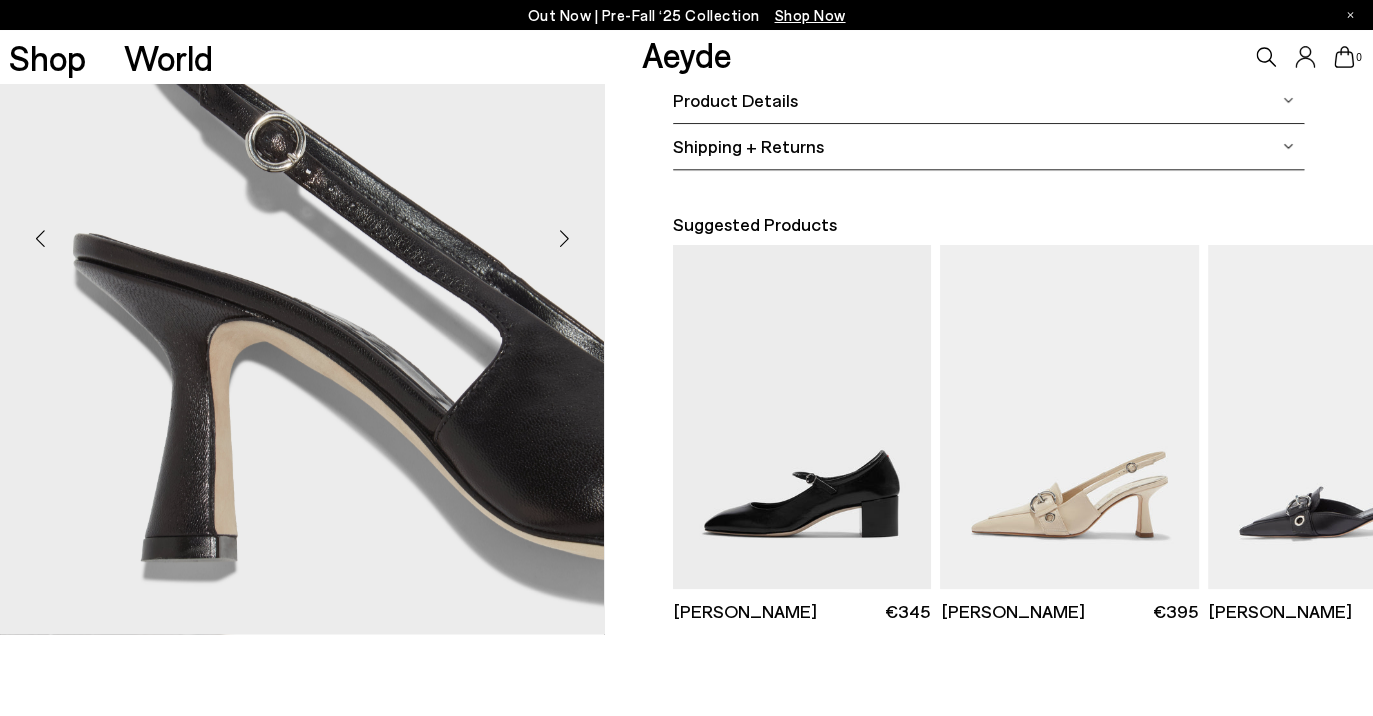 click at bounding box center (564, 239) 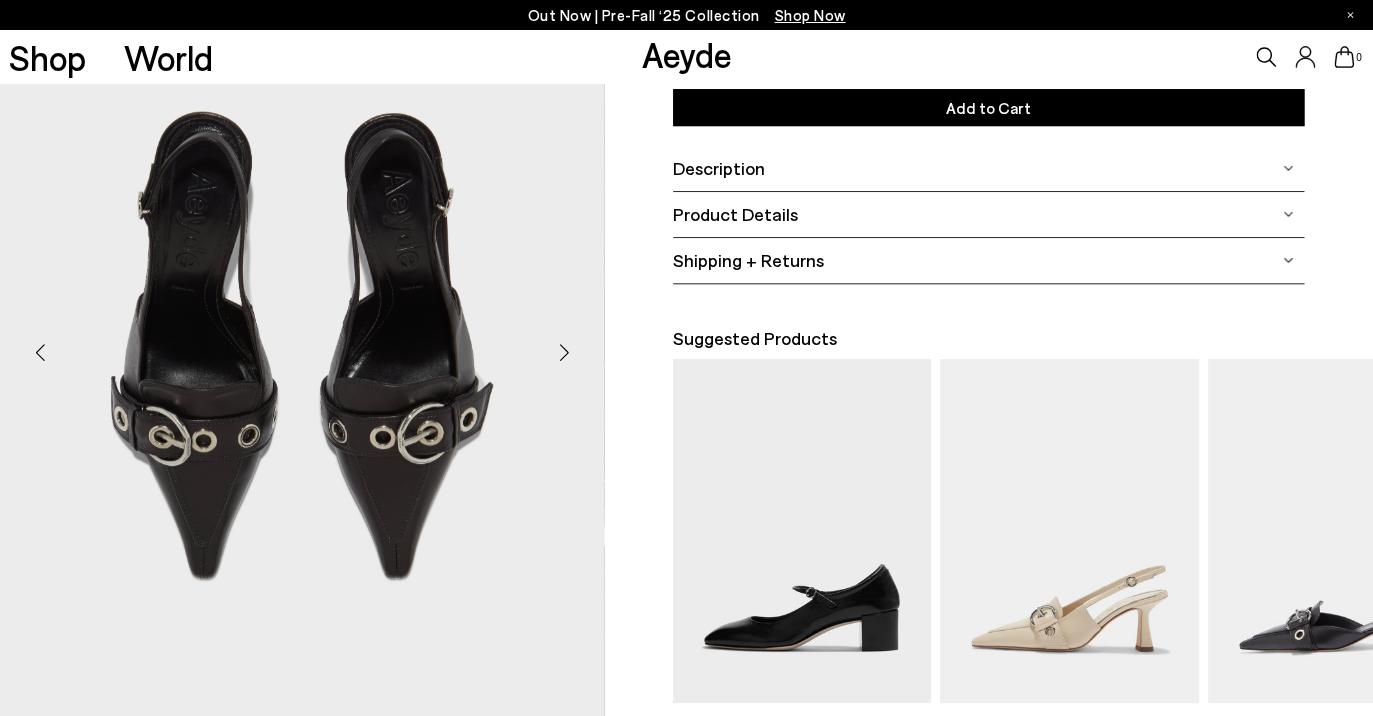 scroll, scrollTop: 398, scrollLeft: 0, axis: vertical 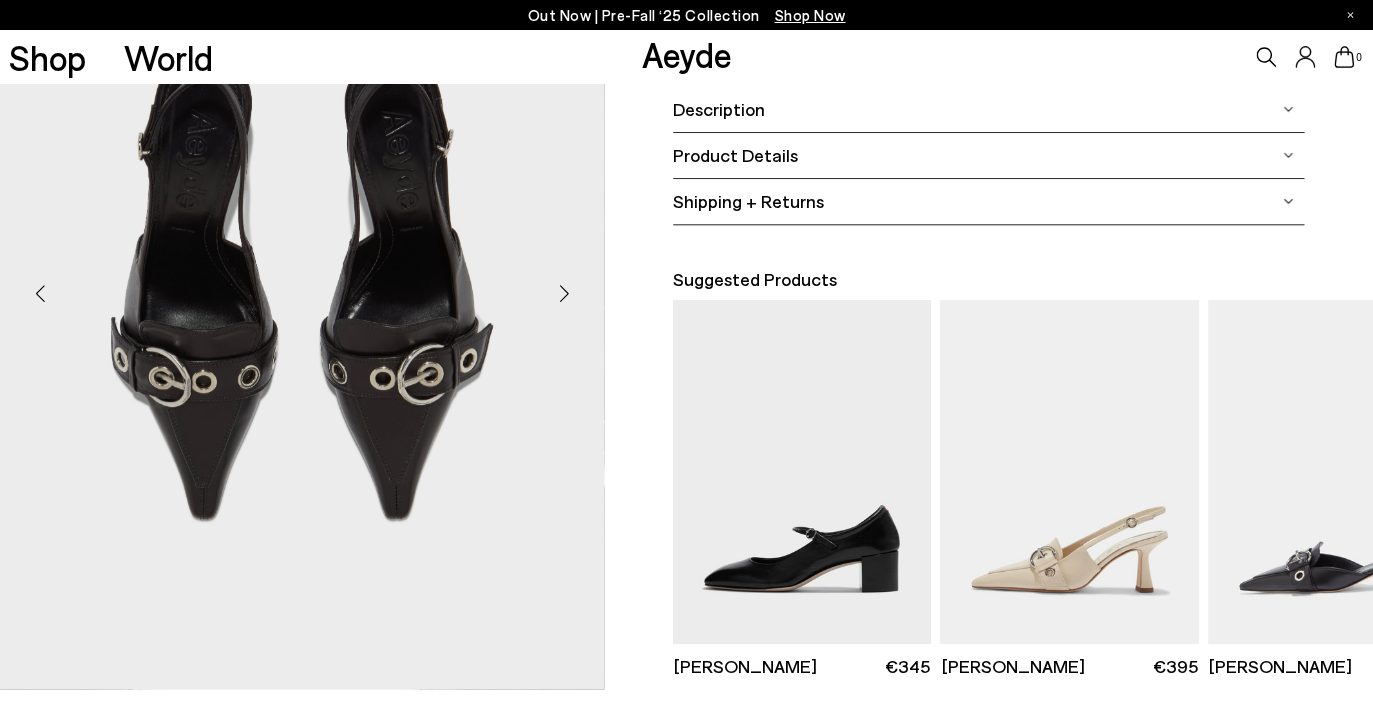 click at bounding box center (564, 294) 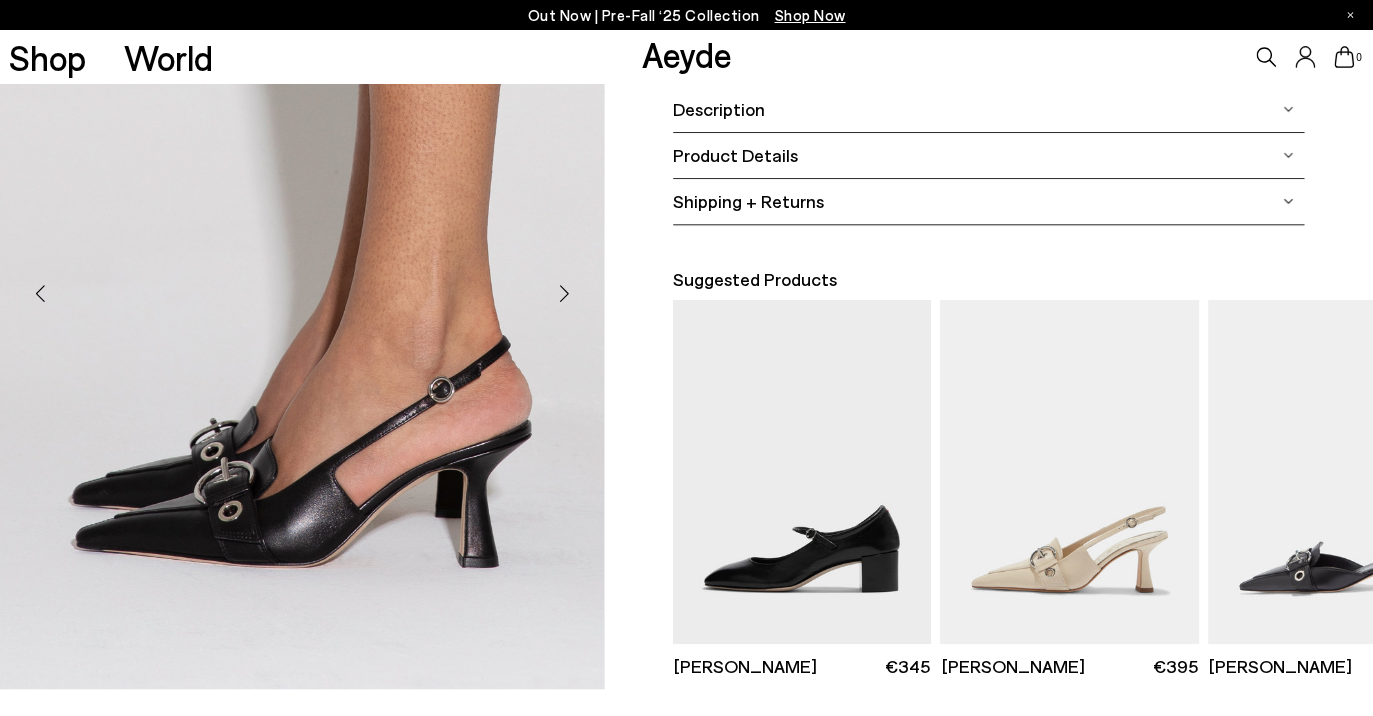 click at bounding box center (564, 294) 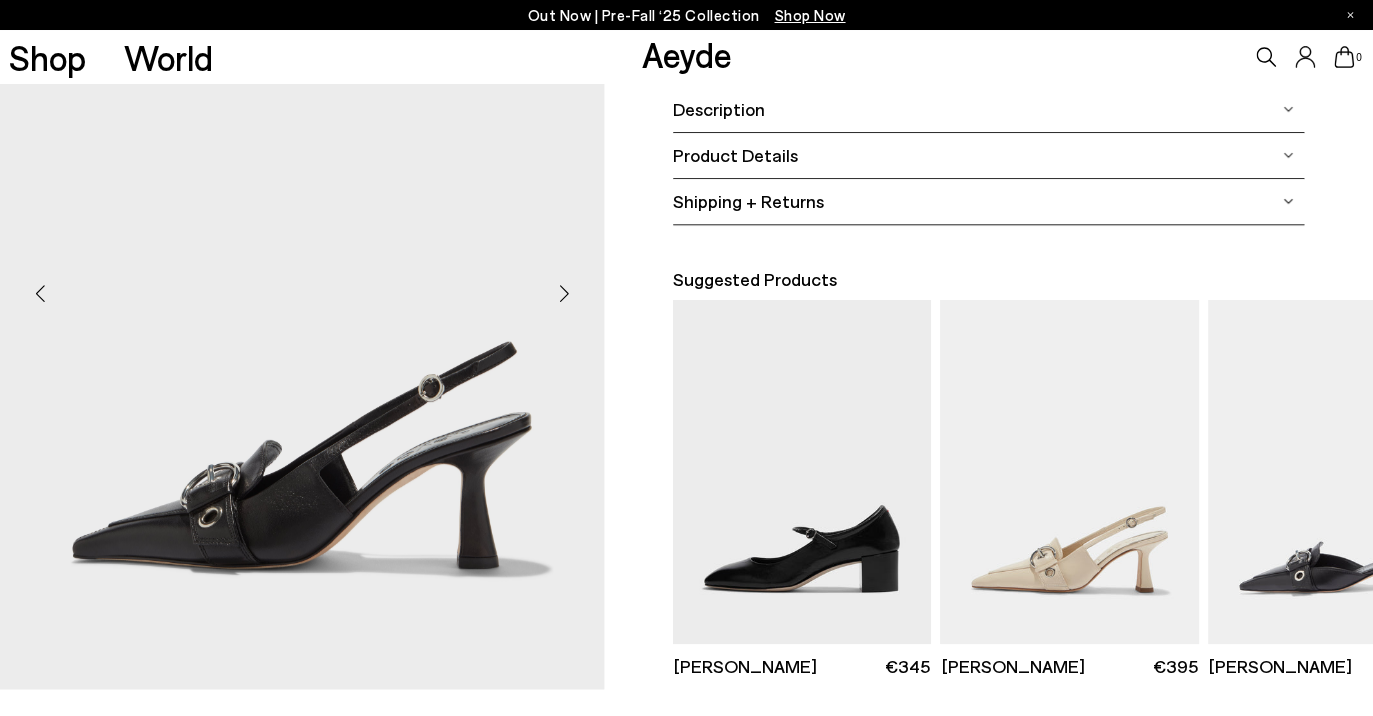 click at bounding box center (564, 294) 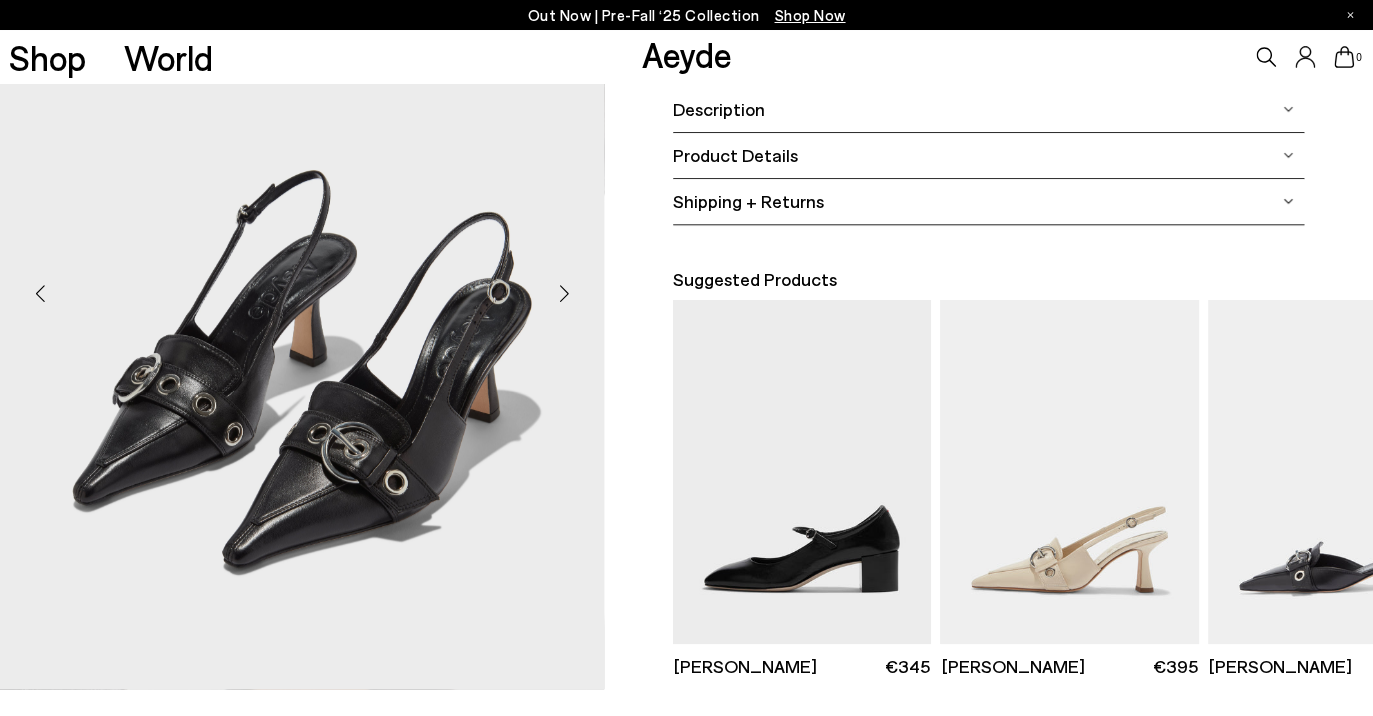click at bounding box center (564, 294) 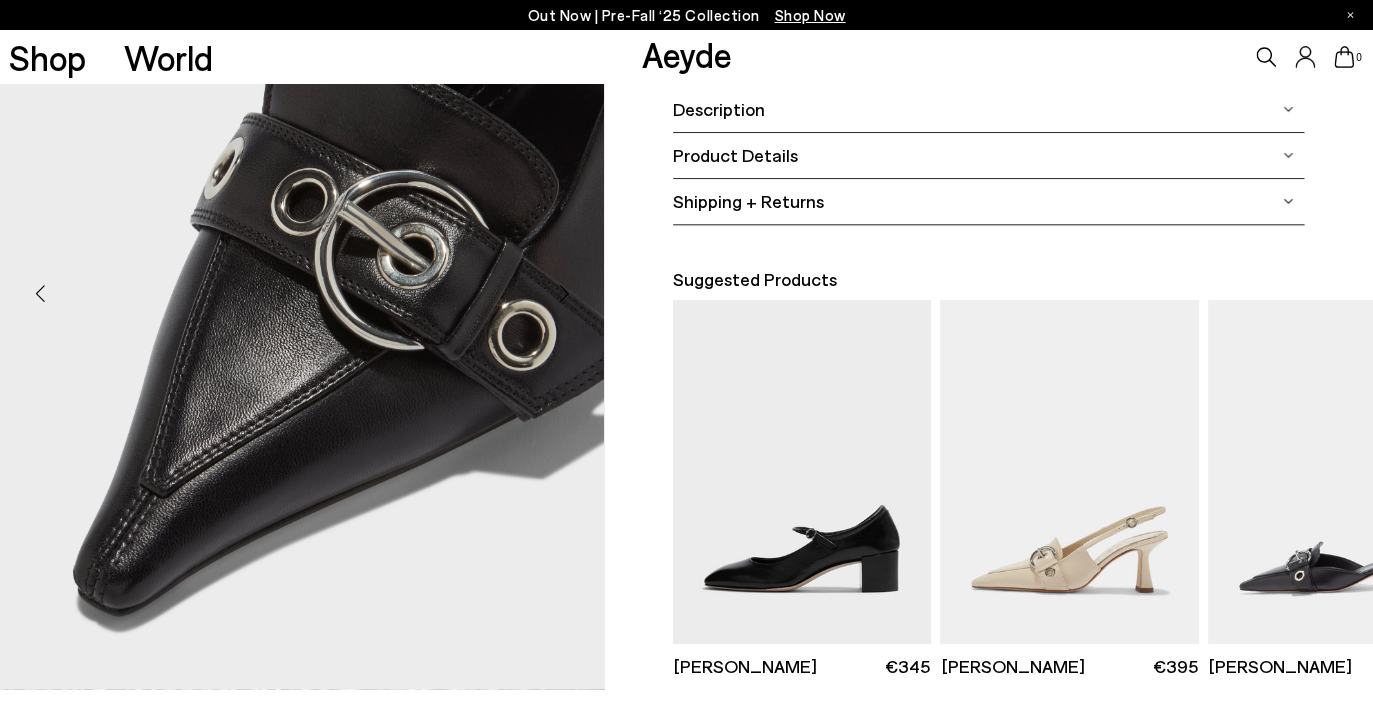 click at bounding box center (564, 294) 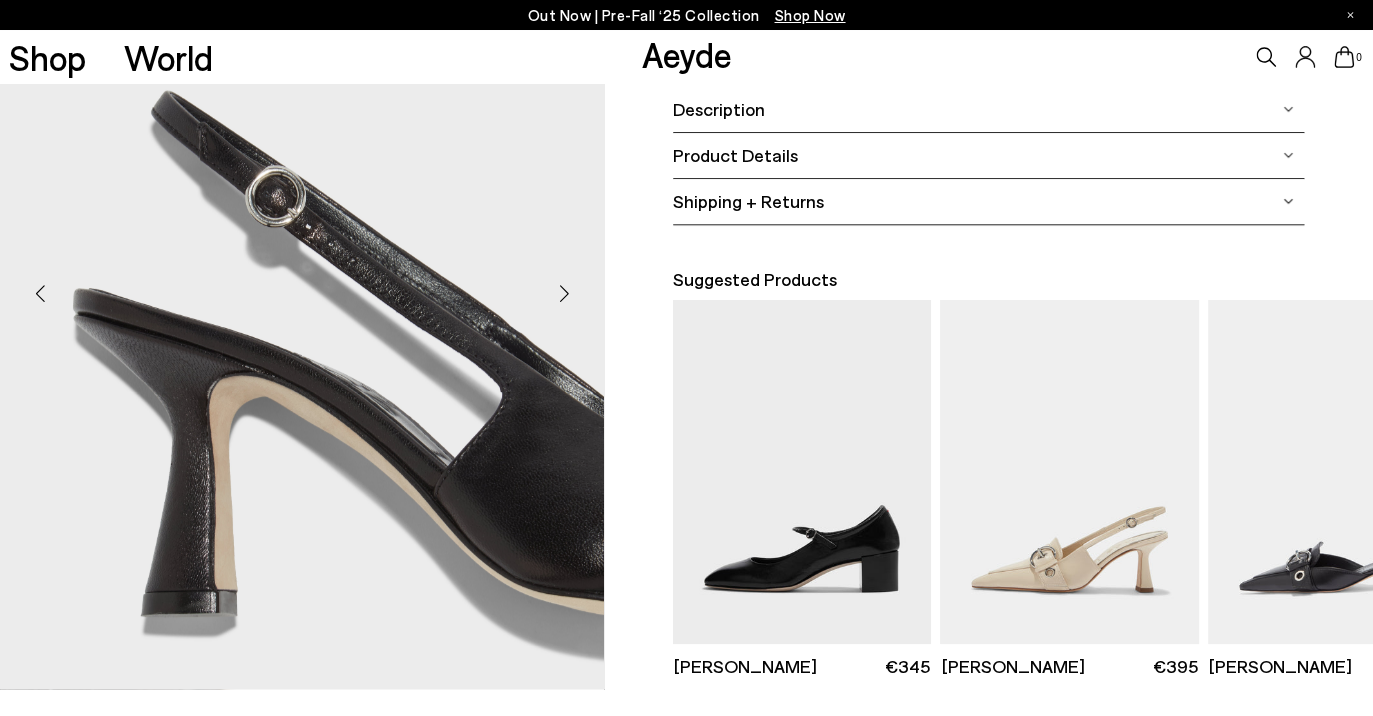 click at bounding box center (564, 294) 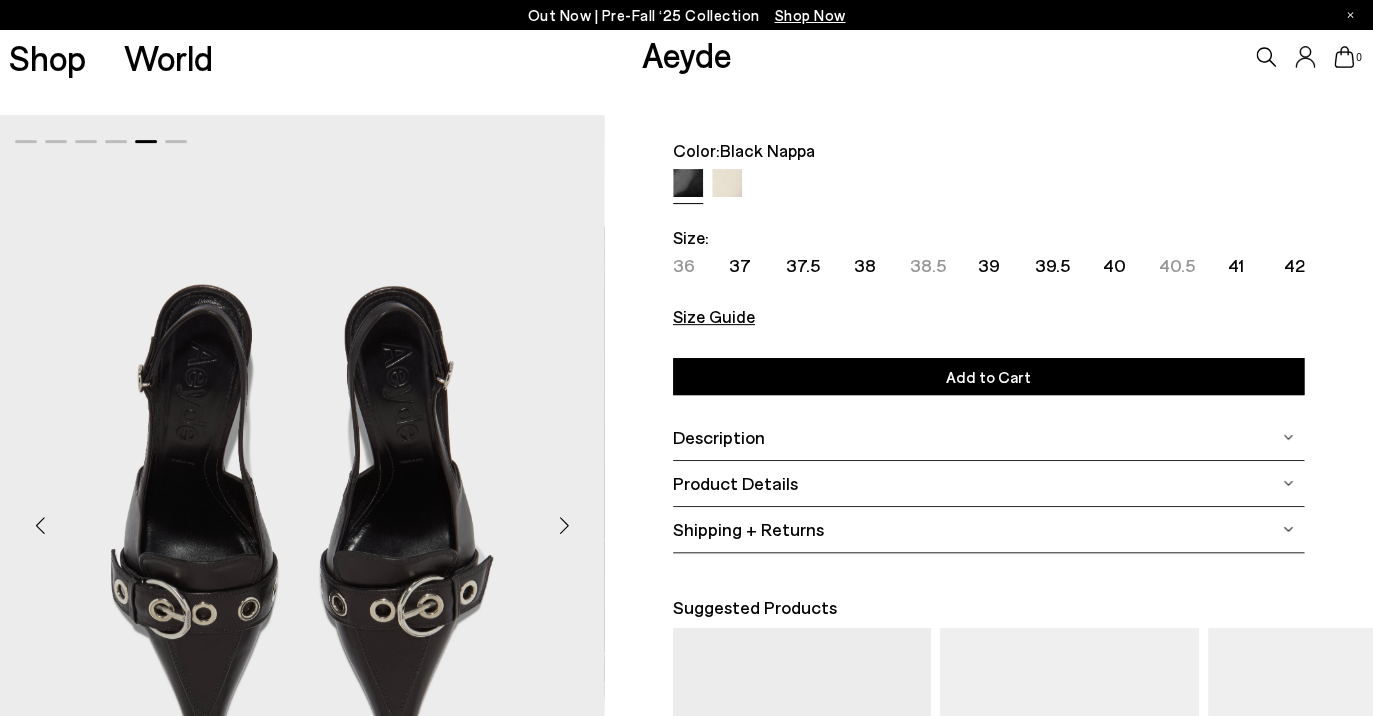 scroll, scrollTop: 0, scrollLeft: 0, axis: both 